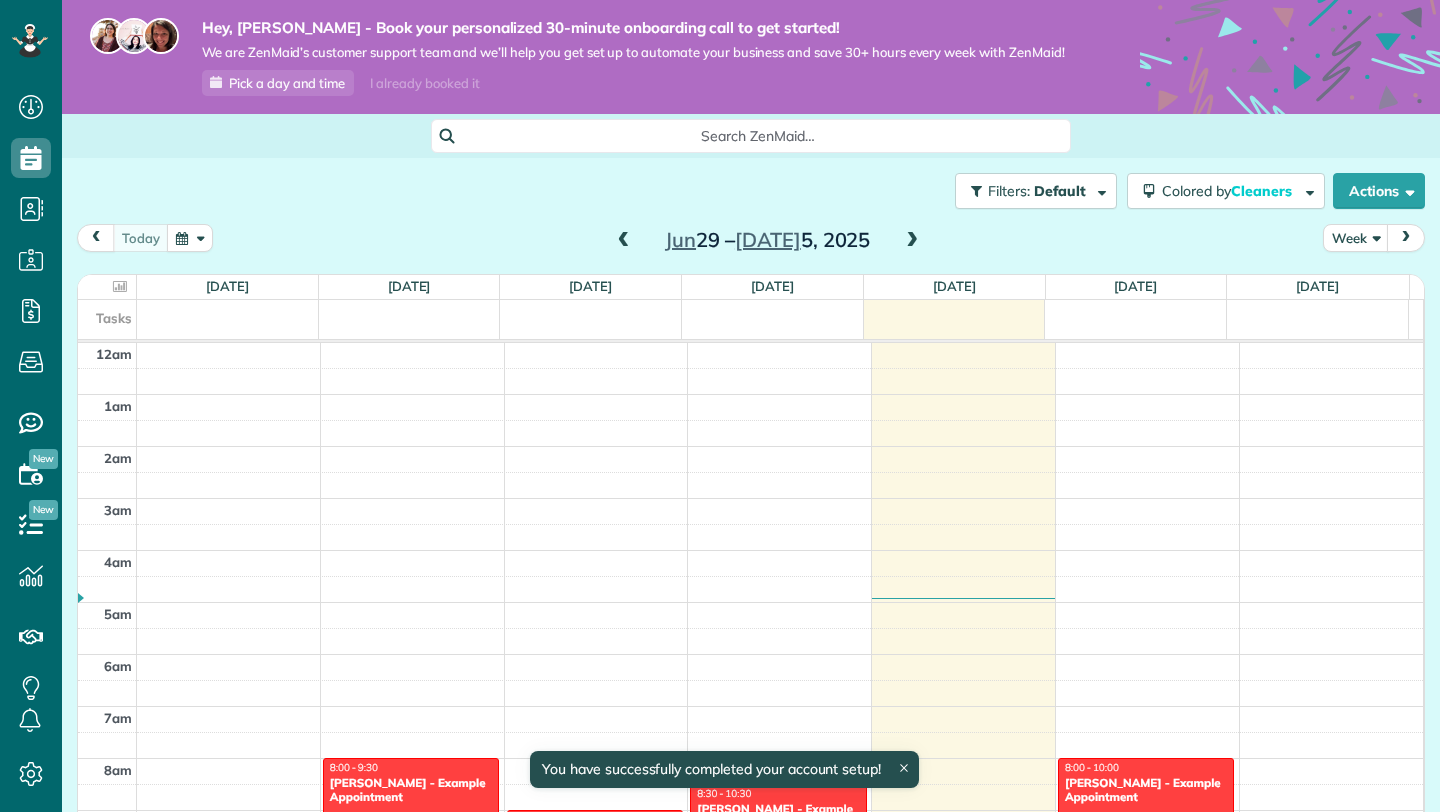 scroll, scrollTop: 0, scrollLeft: 0, axis: both 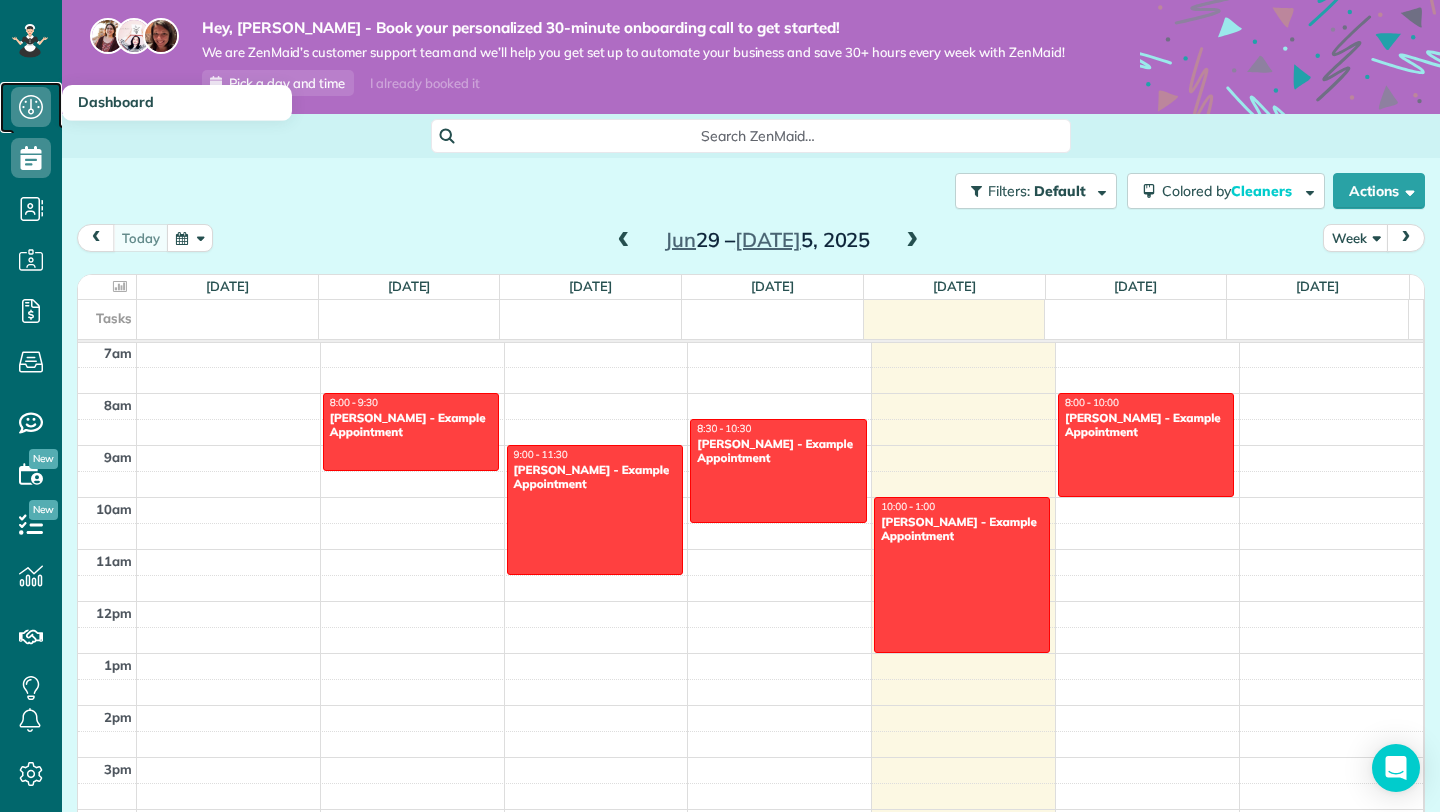click 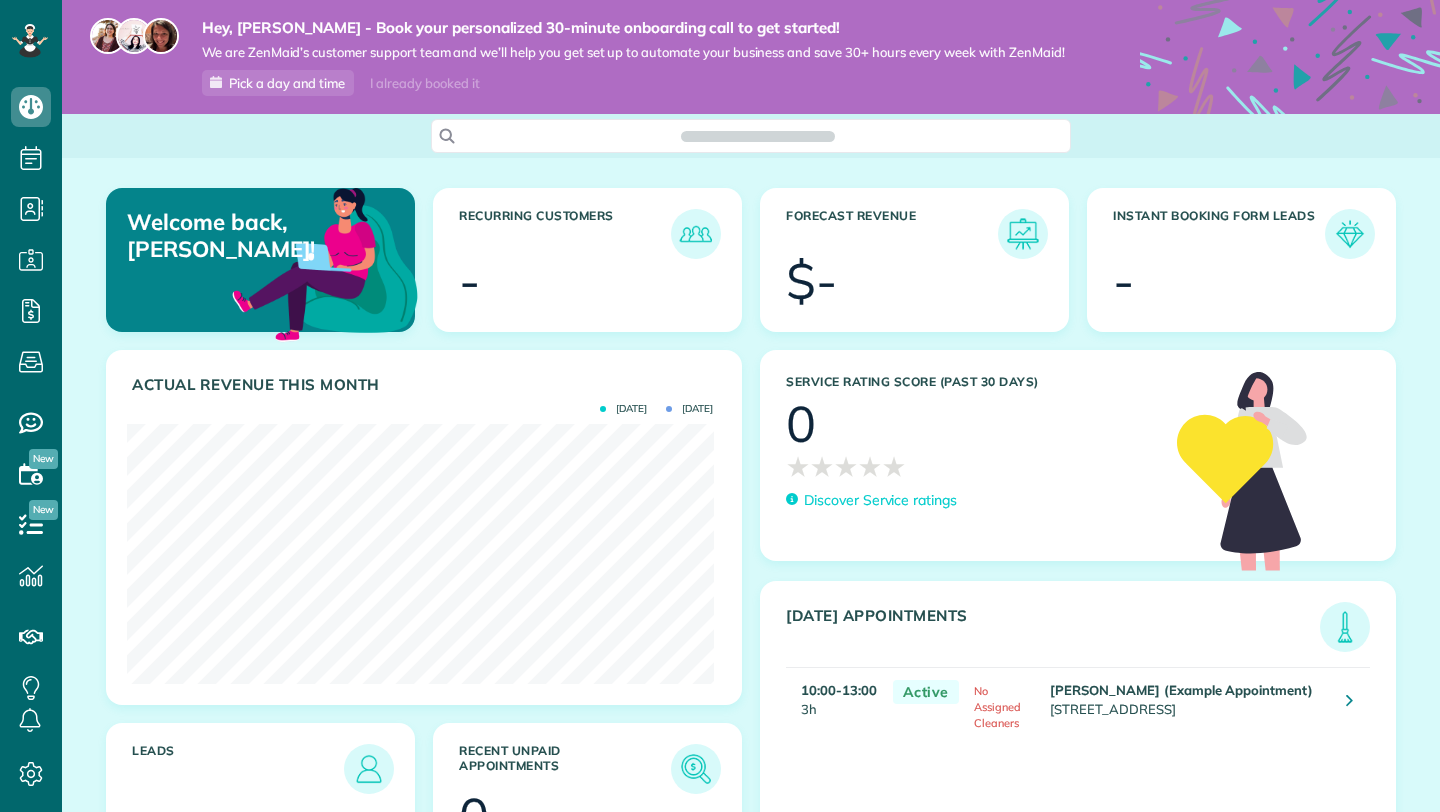 scroll, scrollTop: 0, scrollLeft: 0, axis: both 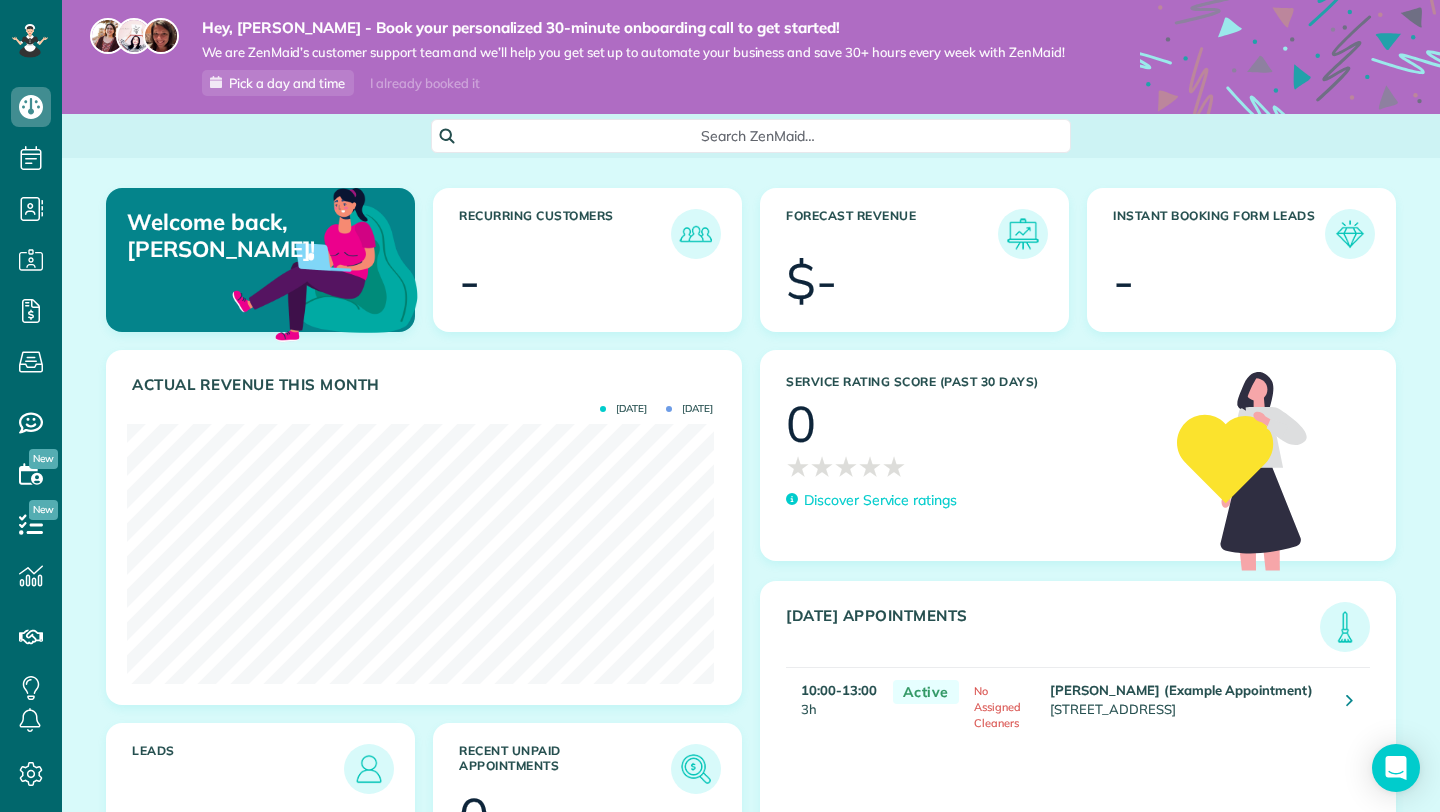 click at bounding box center (1256, 284) 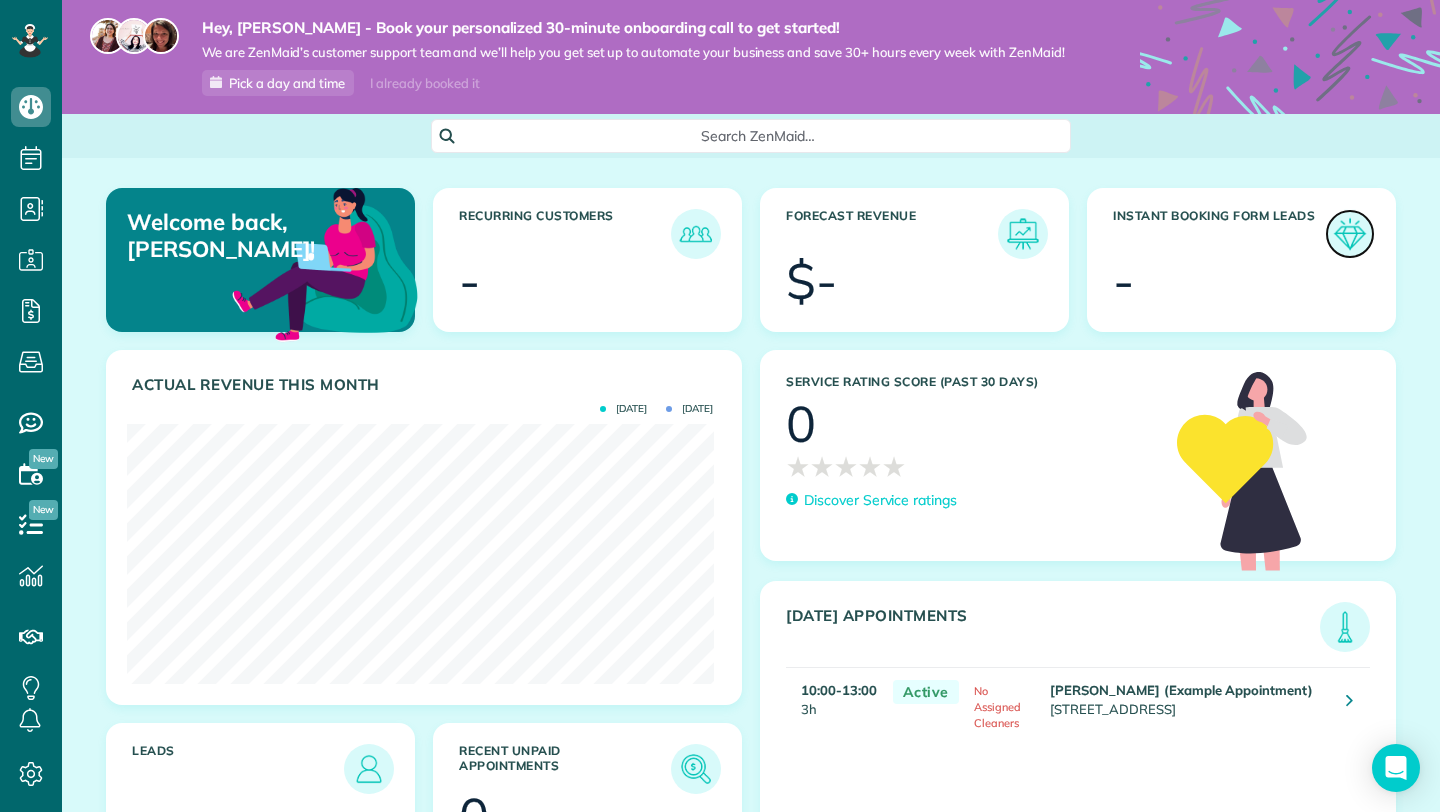click at bounding box center (1350, 234) 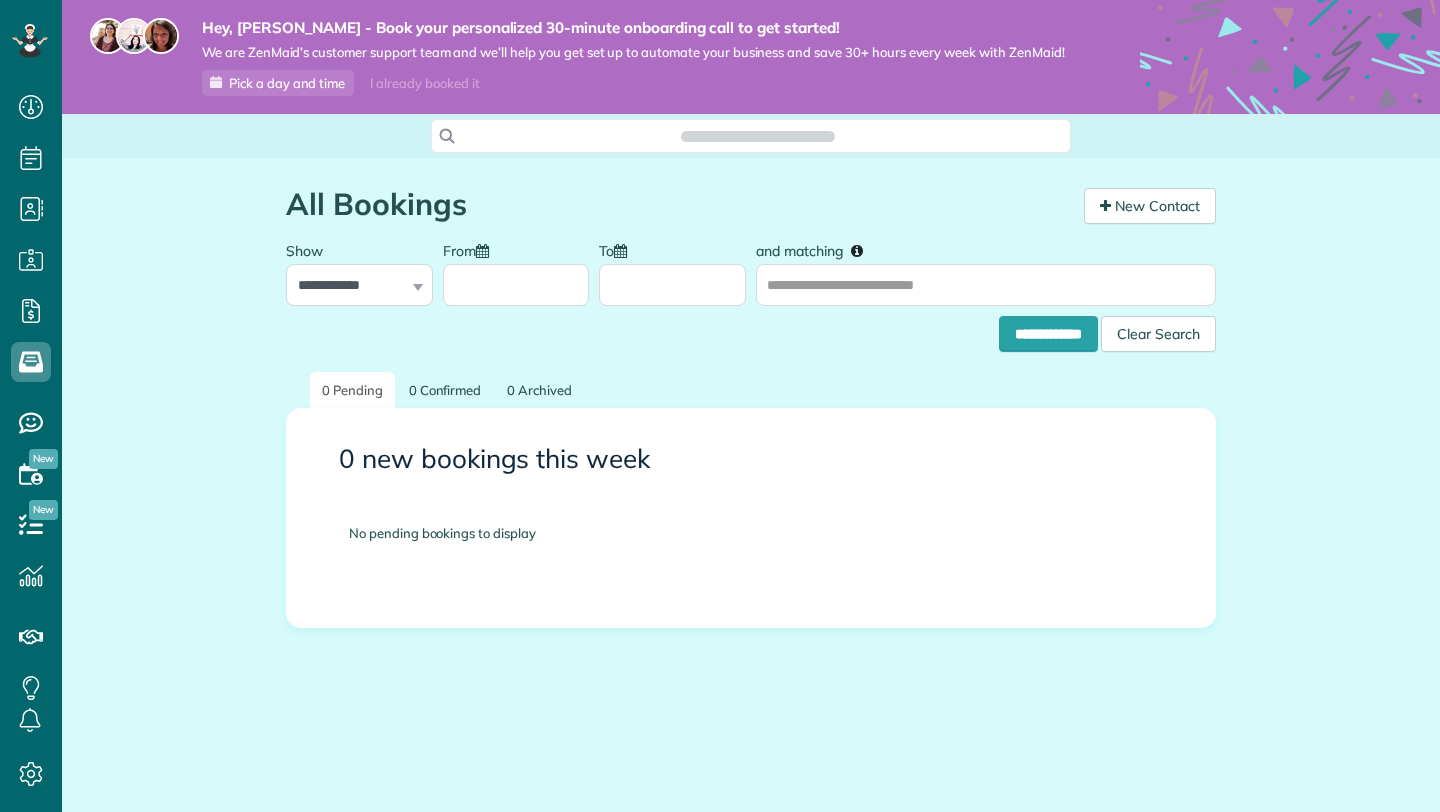 scroll, scrollTop: 0, scrollLeft: 0, axis: both 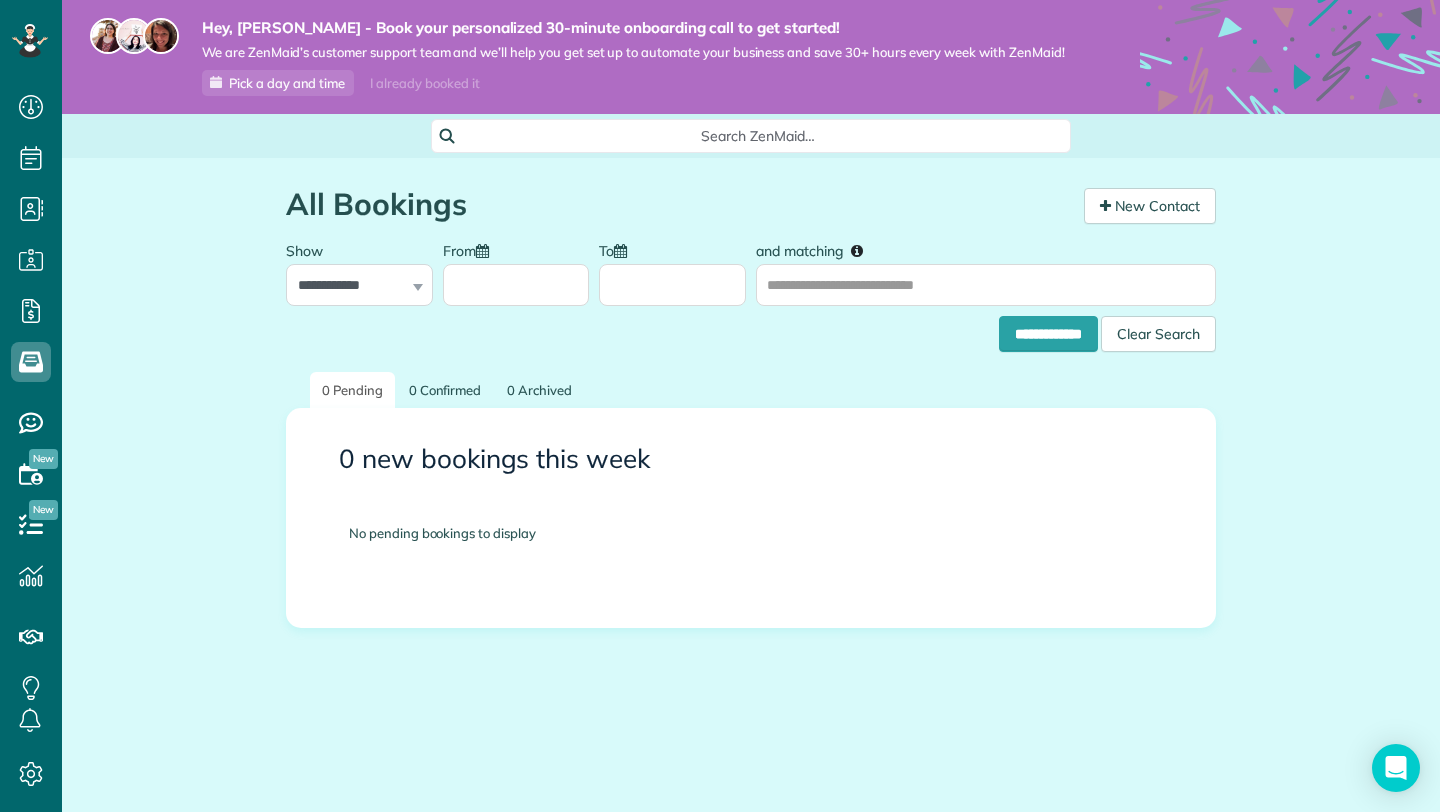 click on "0 new bookings this week
No pending bookings to display" at bounding box center (751, 528) 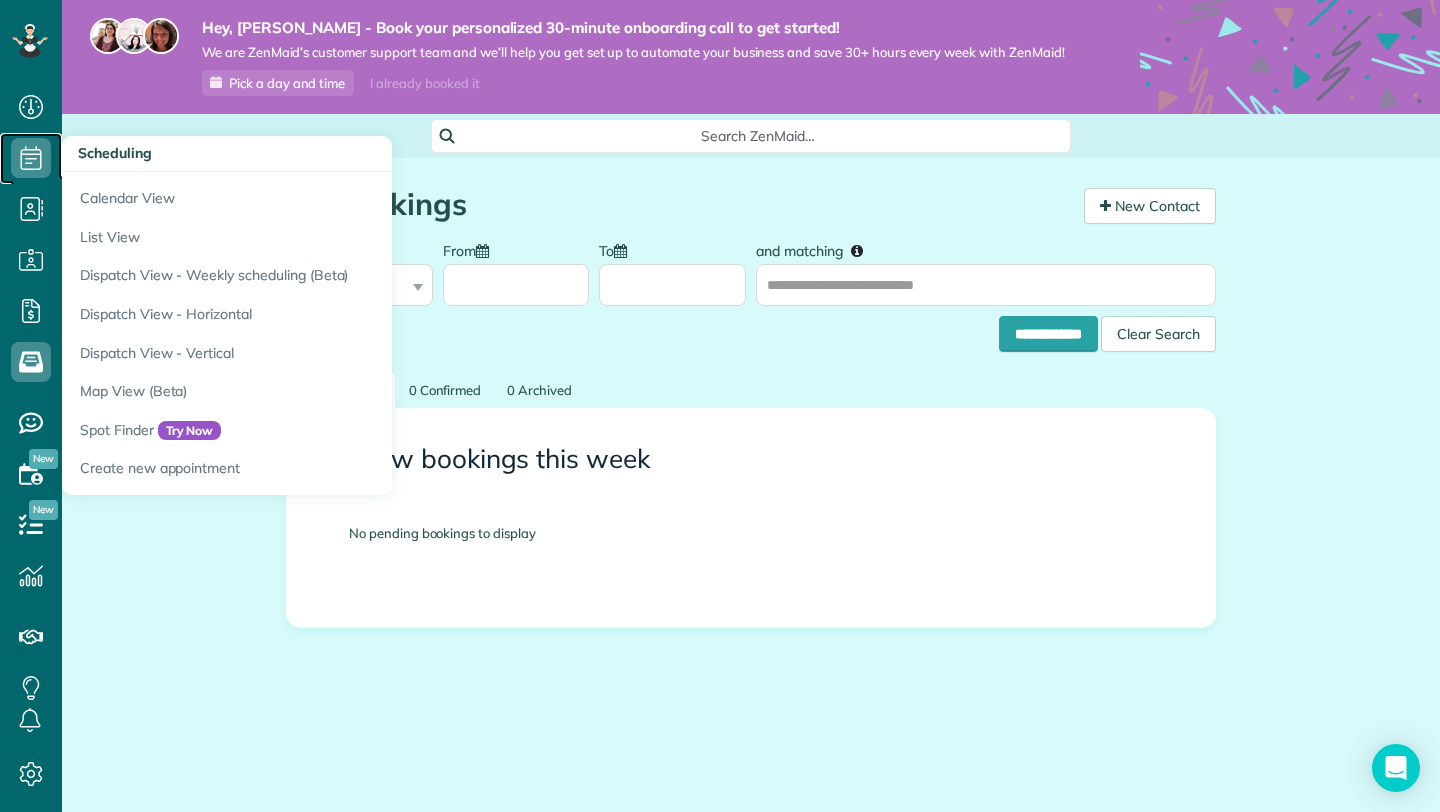 click 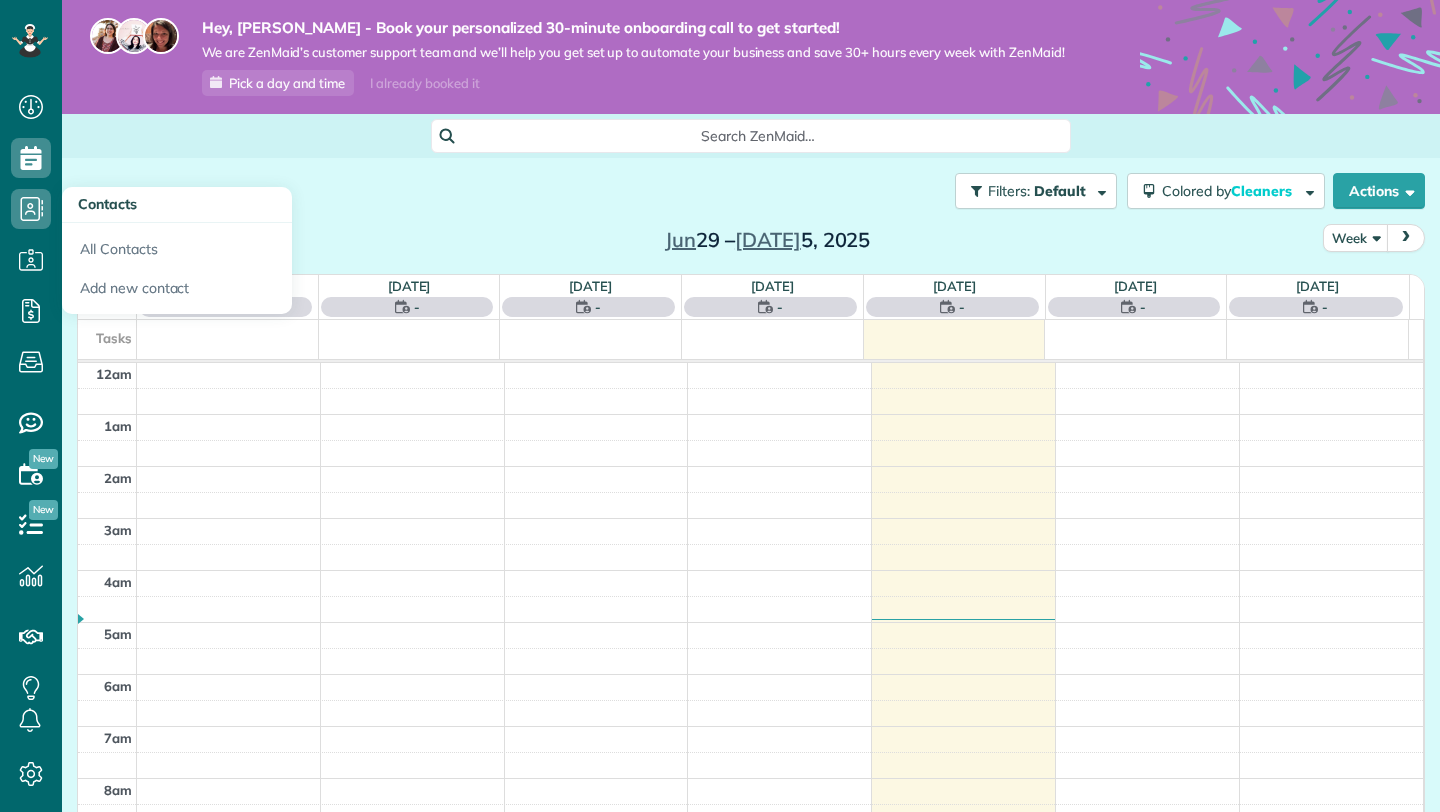 scroll, scrollTop: 0, scrollLeft: 0, axis: both 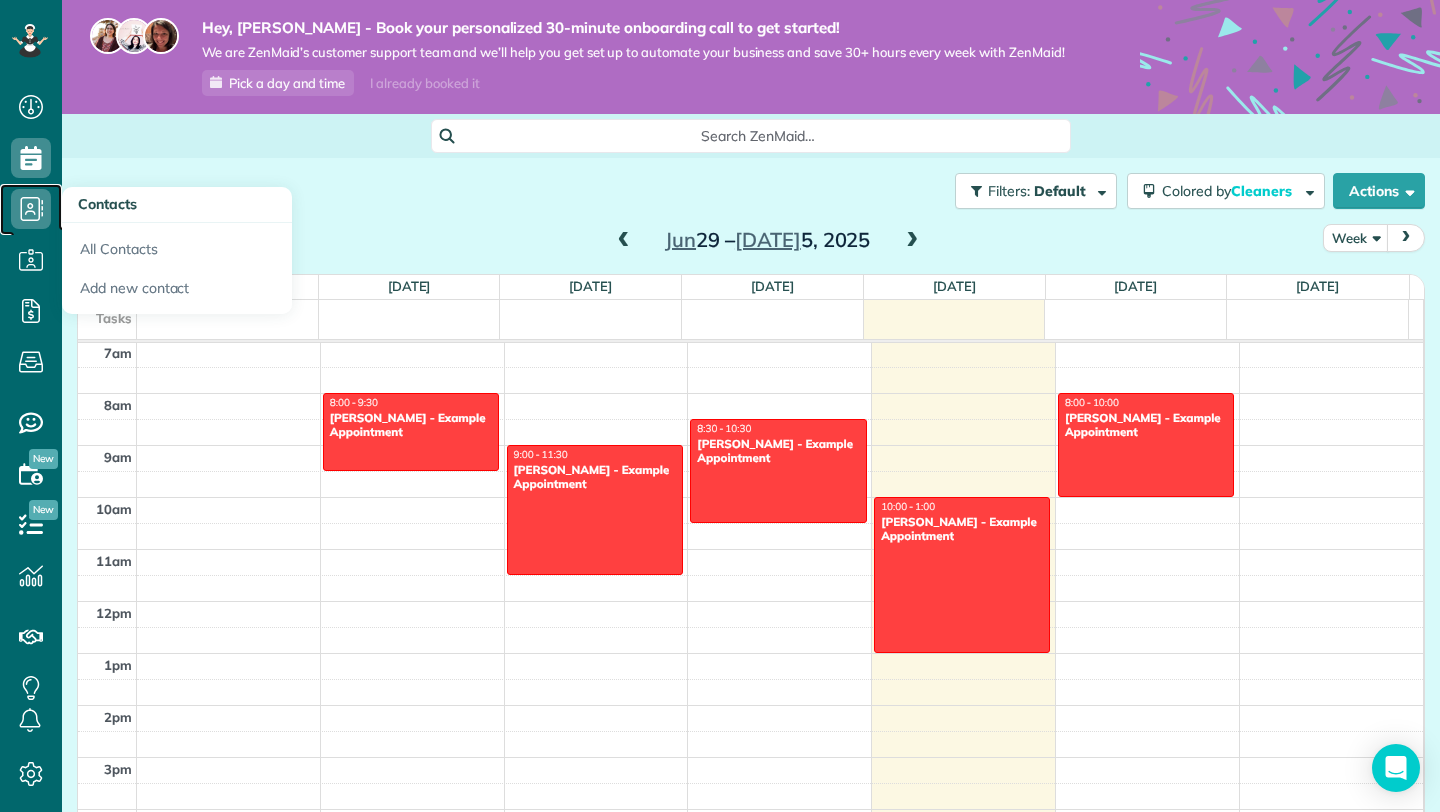 click 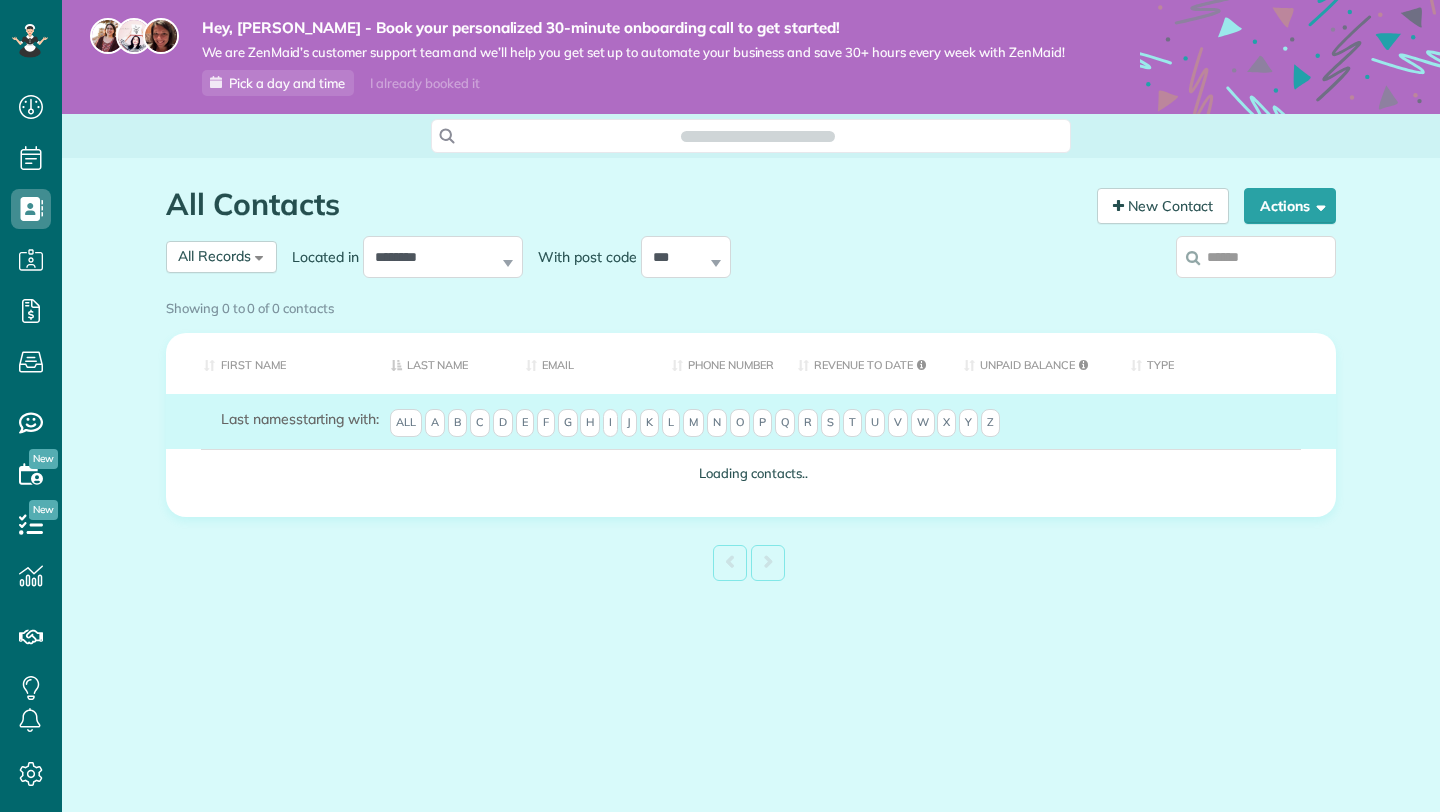 scroll, scrollTop: 0, scrollLeft: 0, axis: both 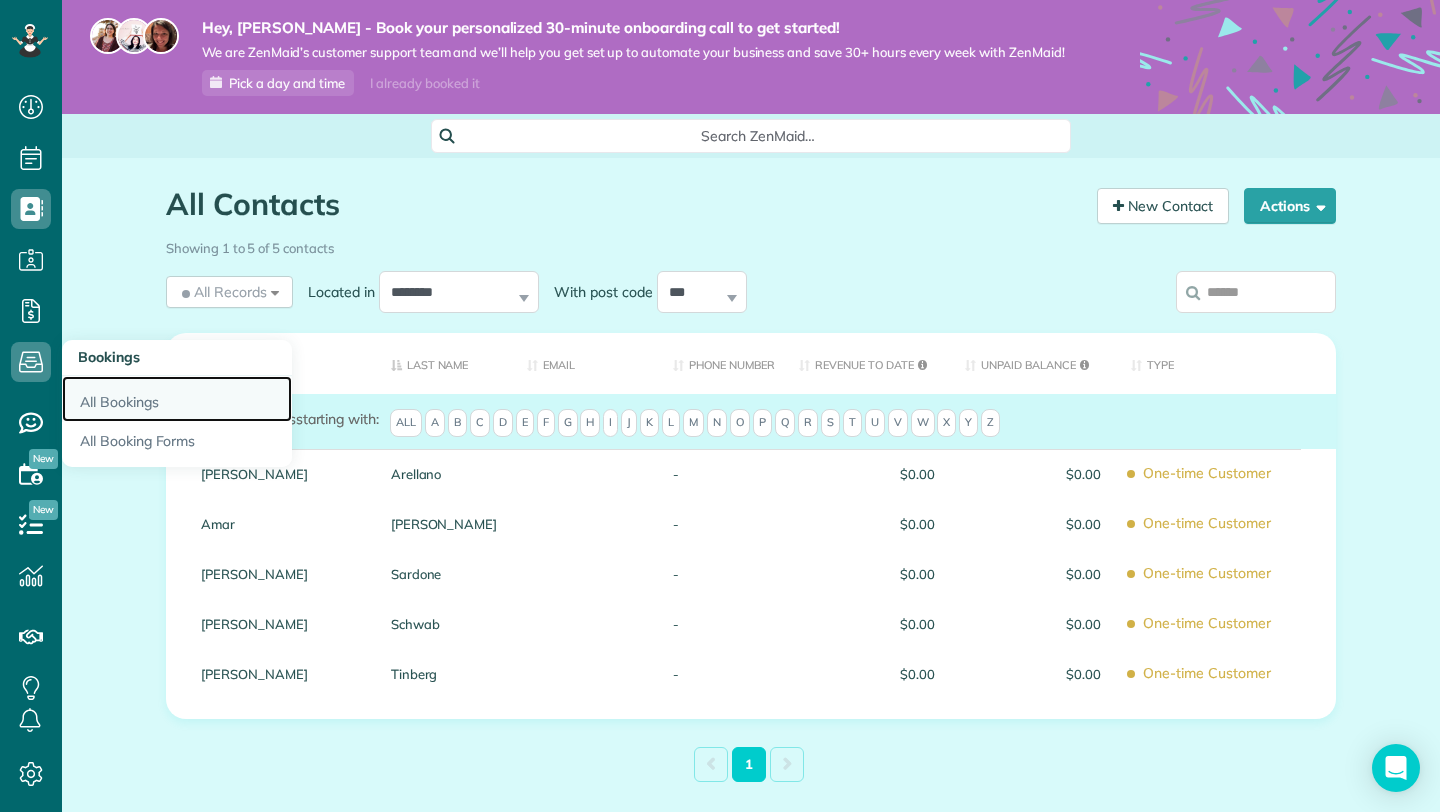 click on "All Bookings" at bounding box center [177, 399] 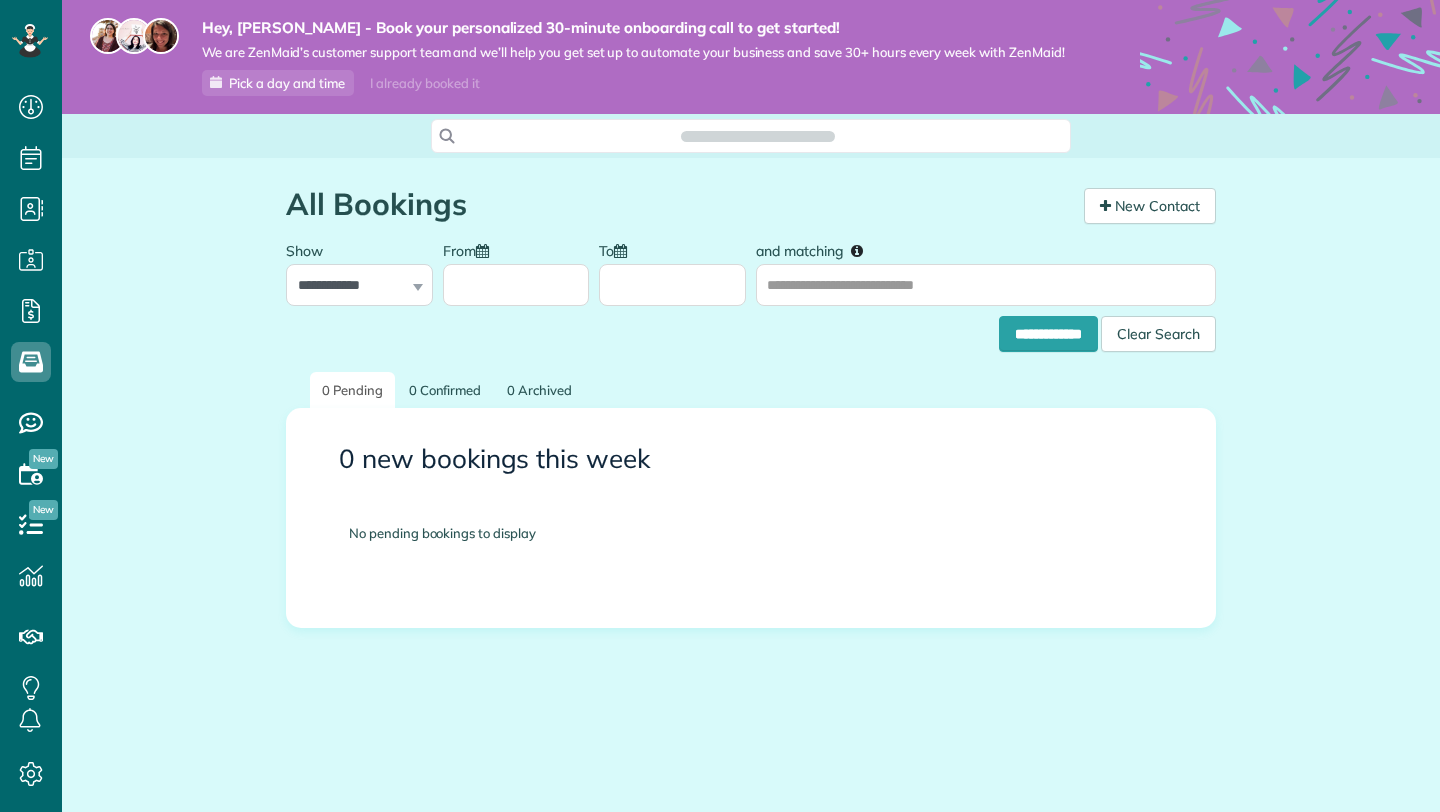 scroll, scrollTop: 0, scrollLeft: 0, axis: both 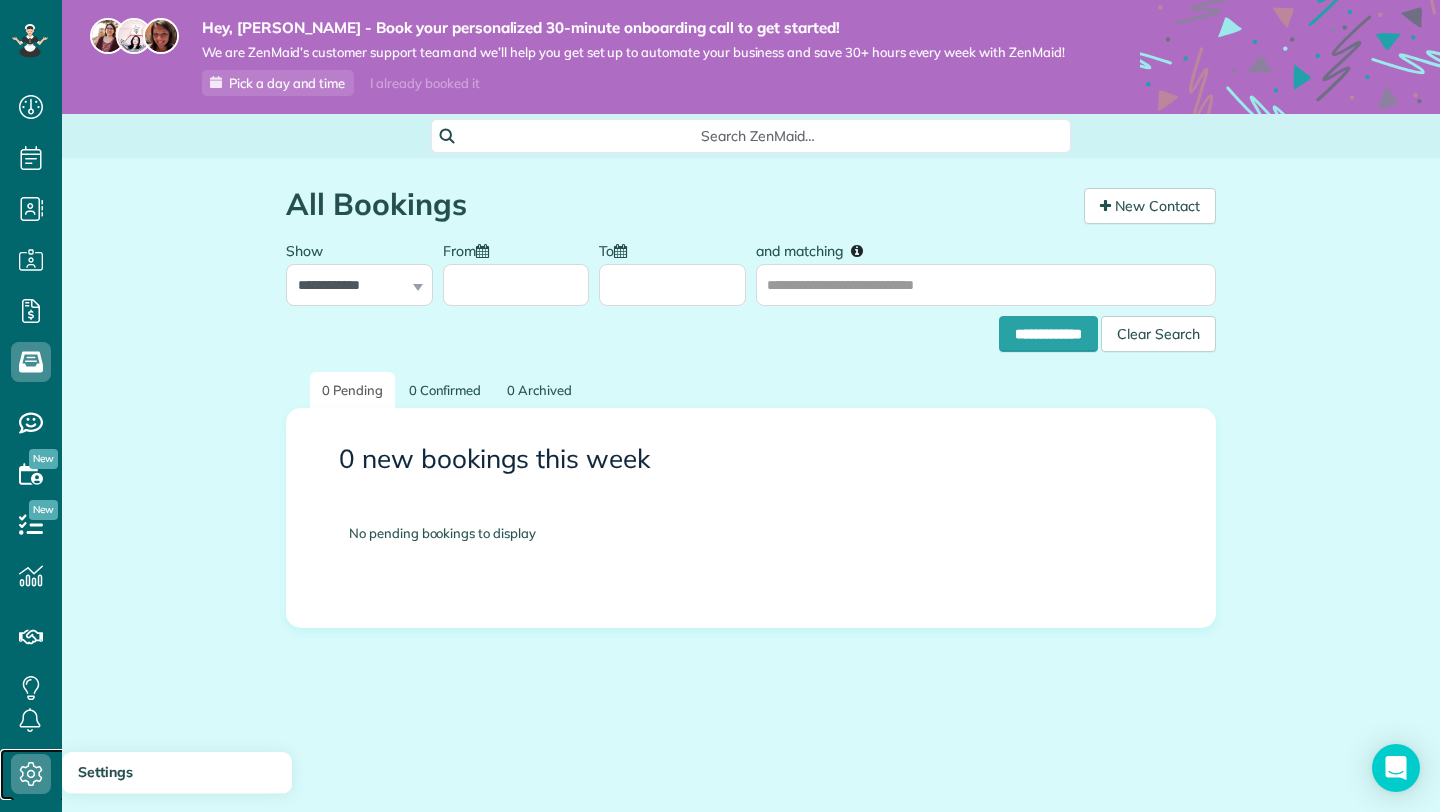 click 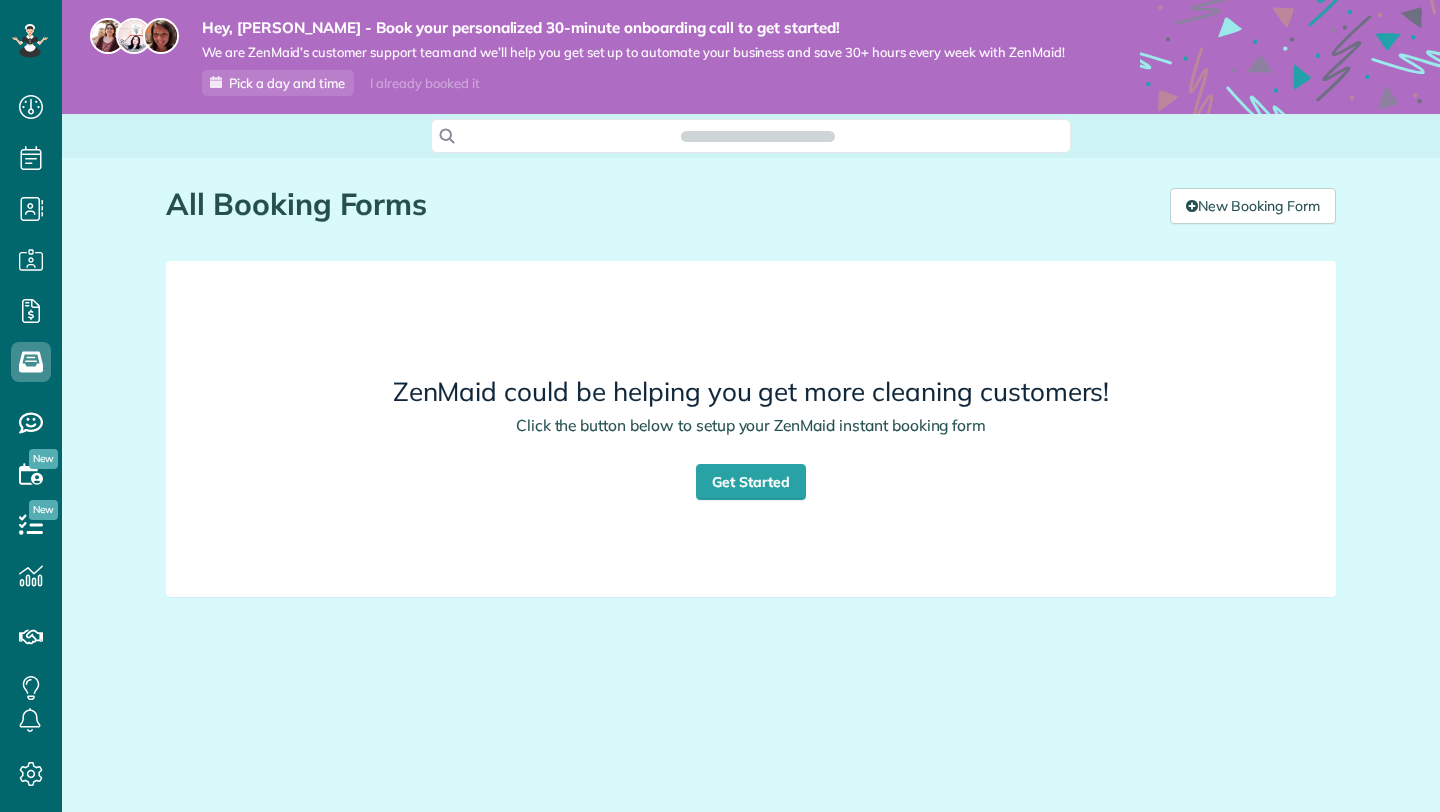 scroll, scrollTop: 0, scrollLeft: 0, axis: both 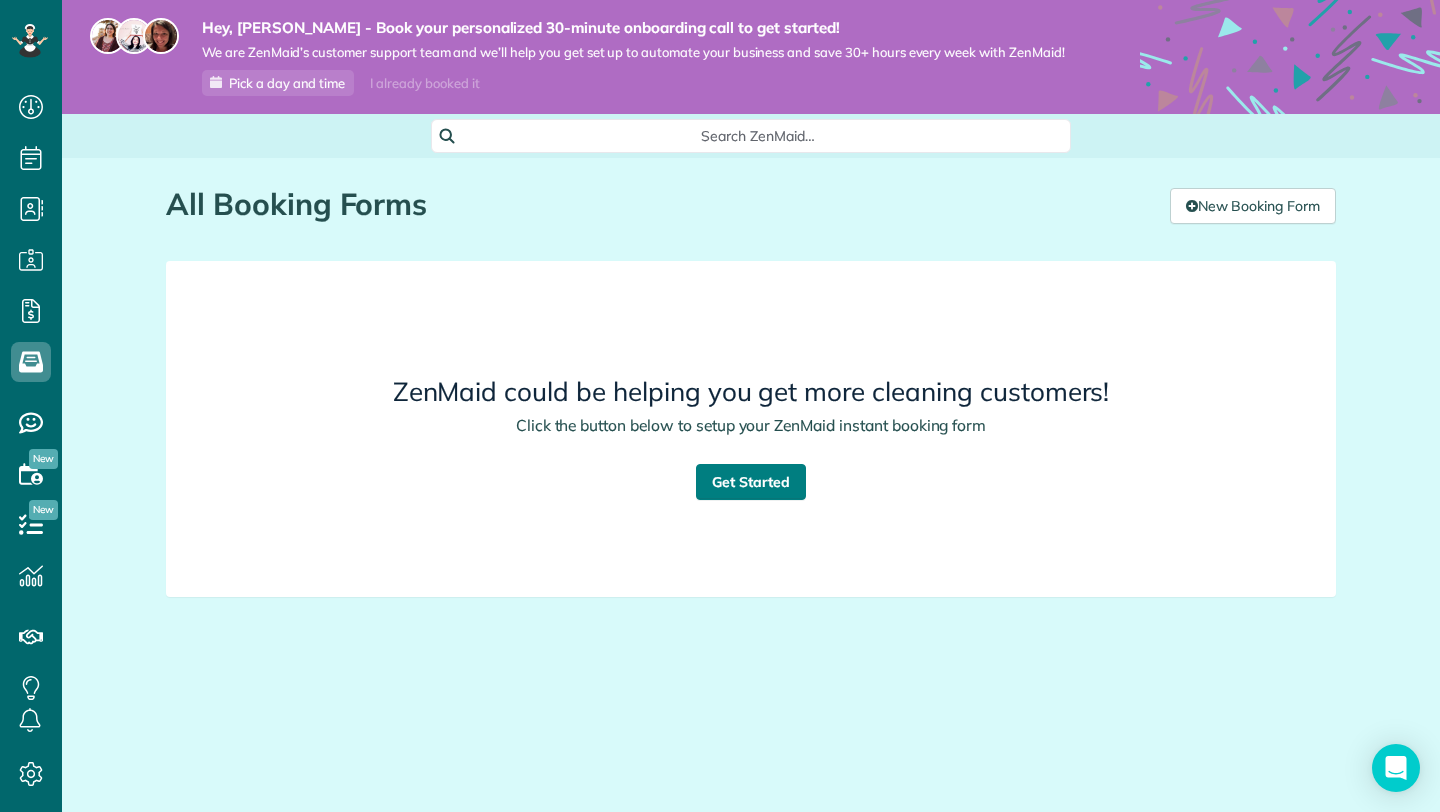 click on "Get Started" at bounding box center (751, 482) 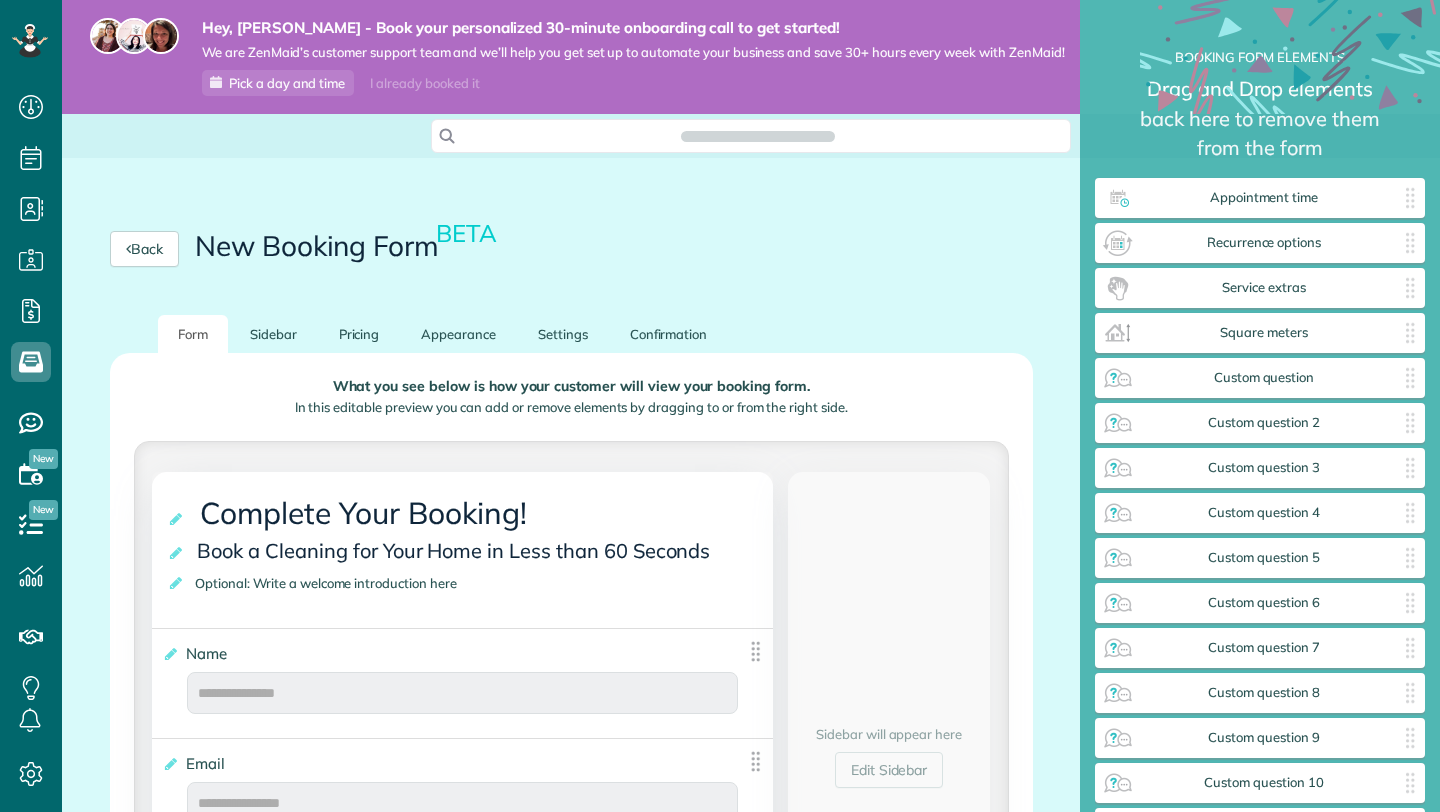 scroll, scrollTop: 0, scrollLeft: 0, axis: both 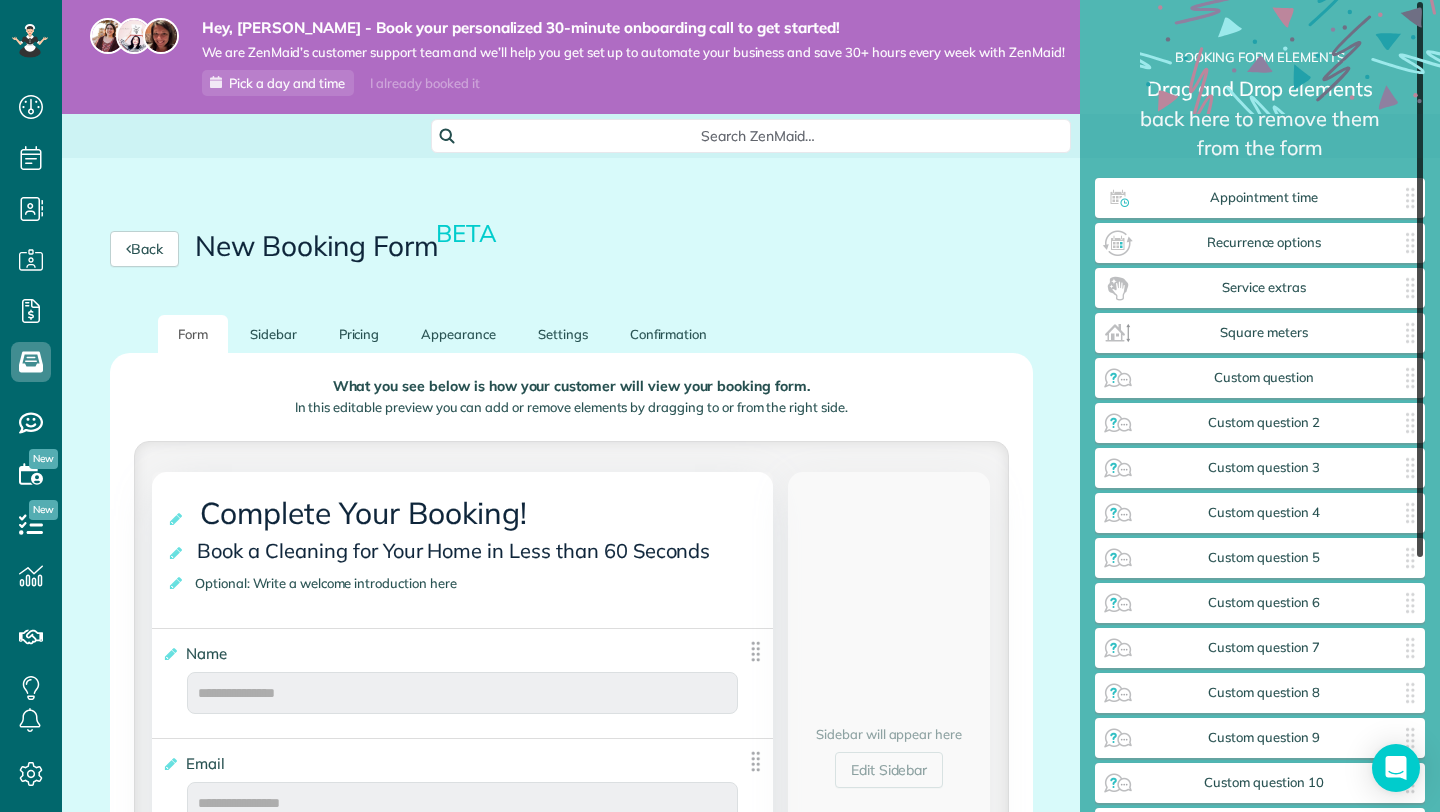 drag, startPoint x: 1416, startPoint y: 203, endPoint x: 1377, endPoint y: 134, distance: 79.25907 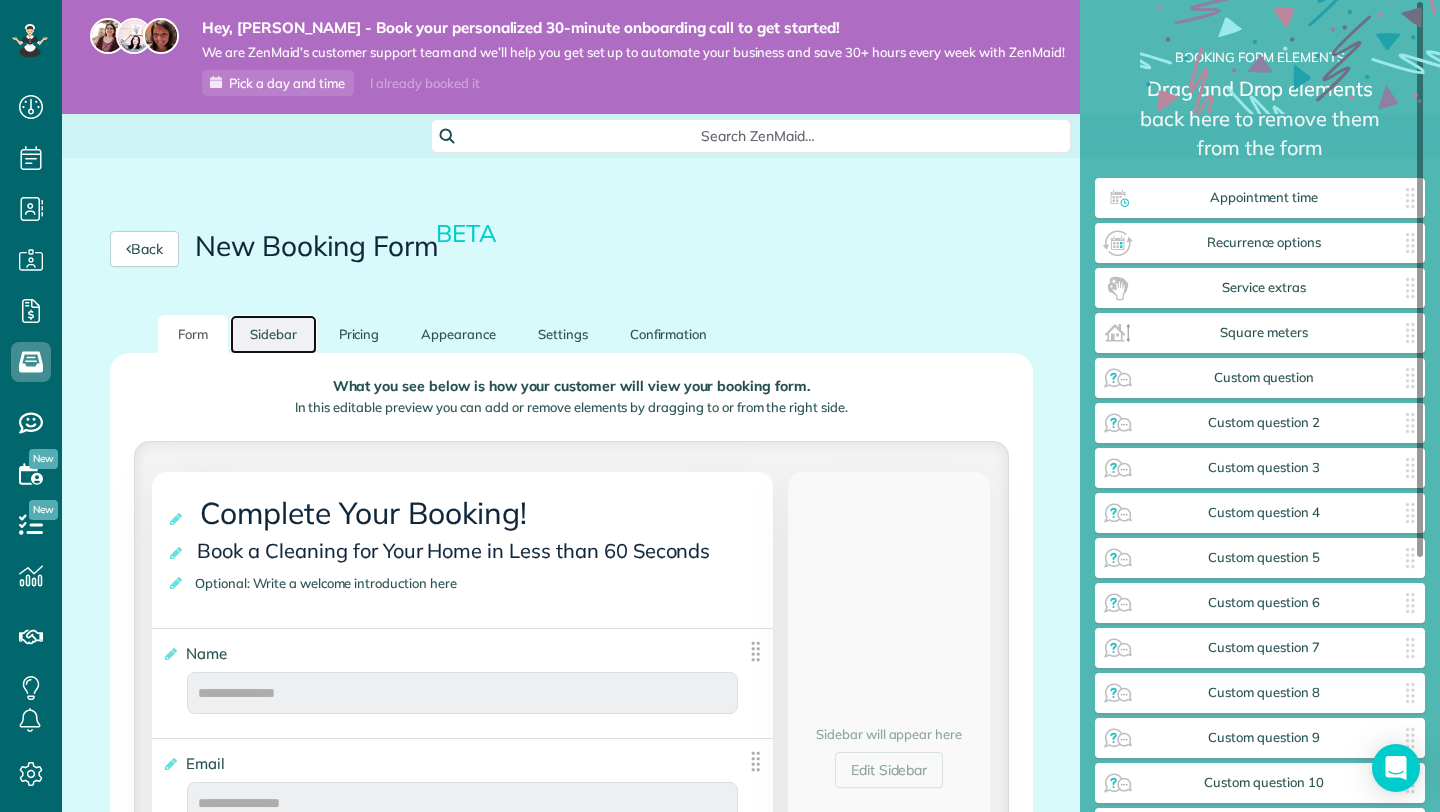 click on "Sidebar" at bounding box center [273, 334] 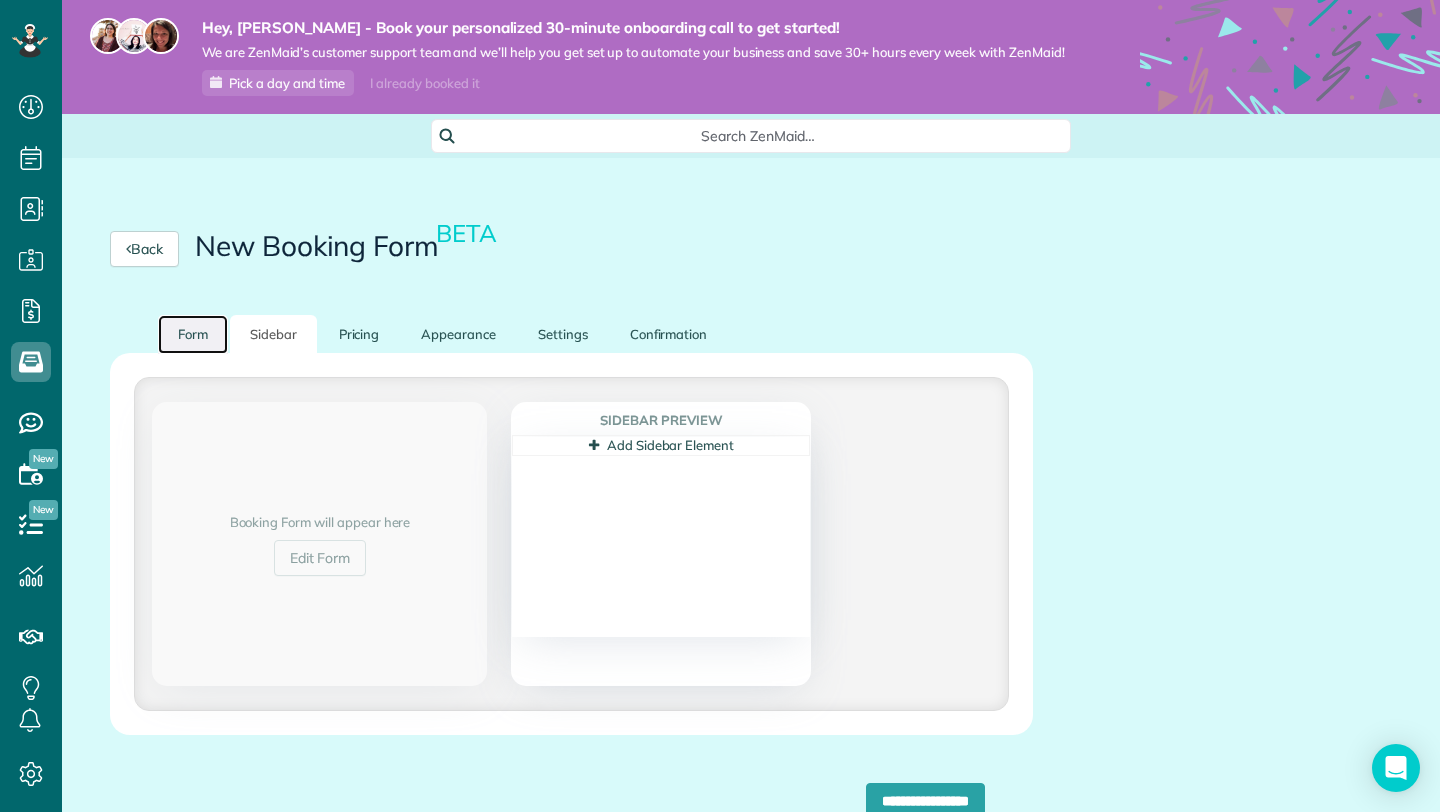 click on "Form" at bounding box center [193, 334] 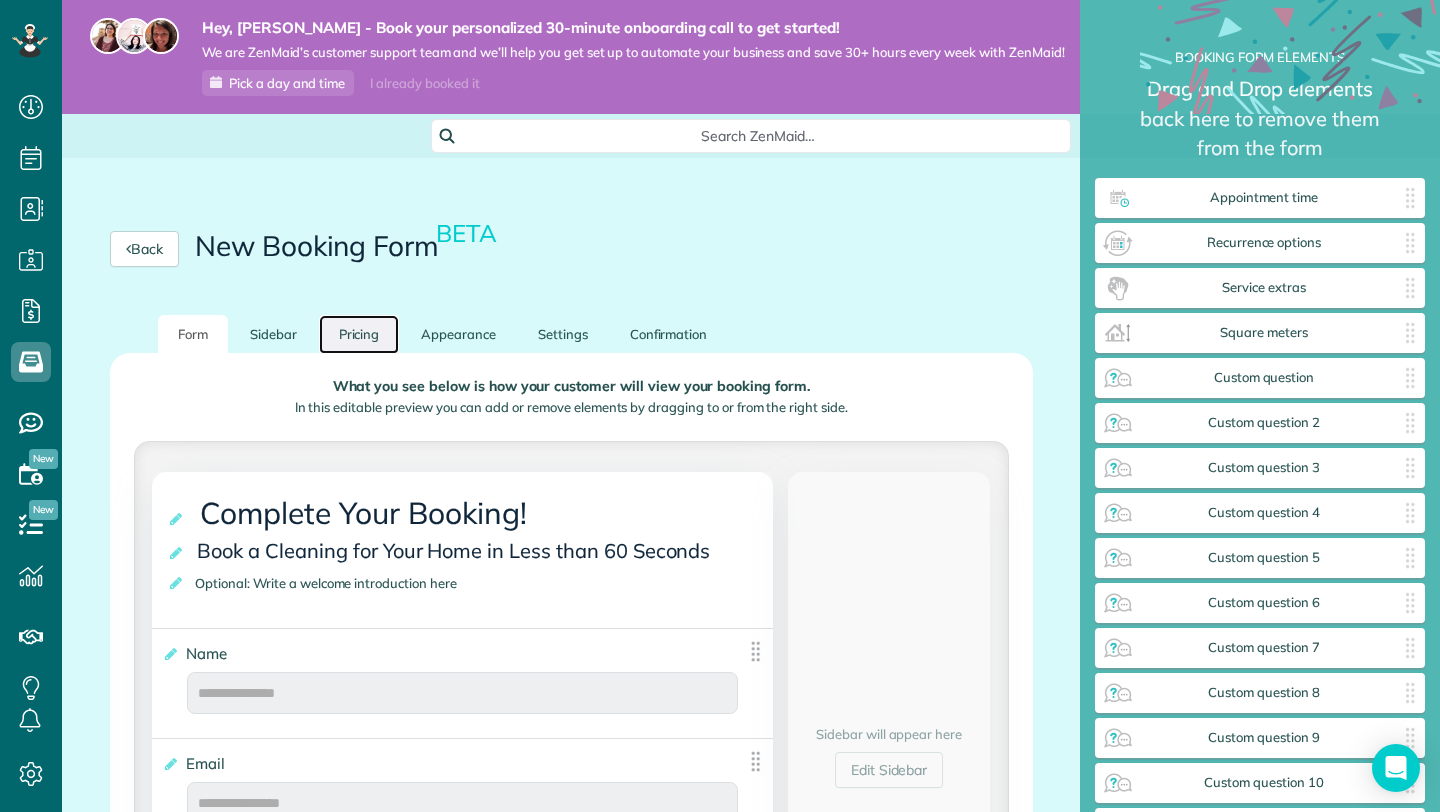 click on "Pricing" at bounding box center [359, 334] 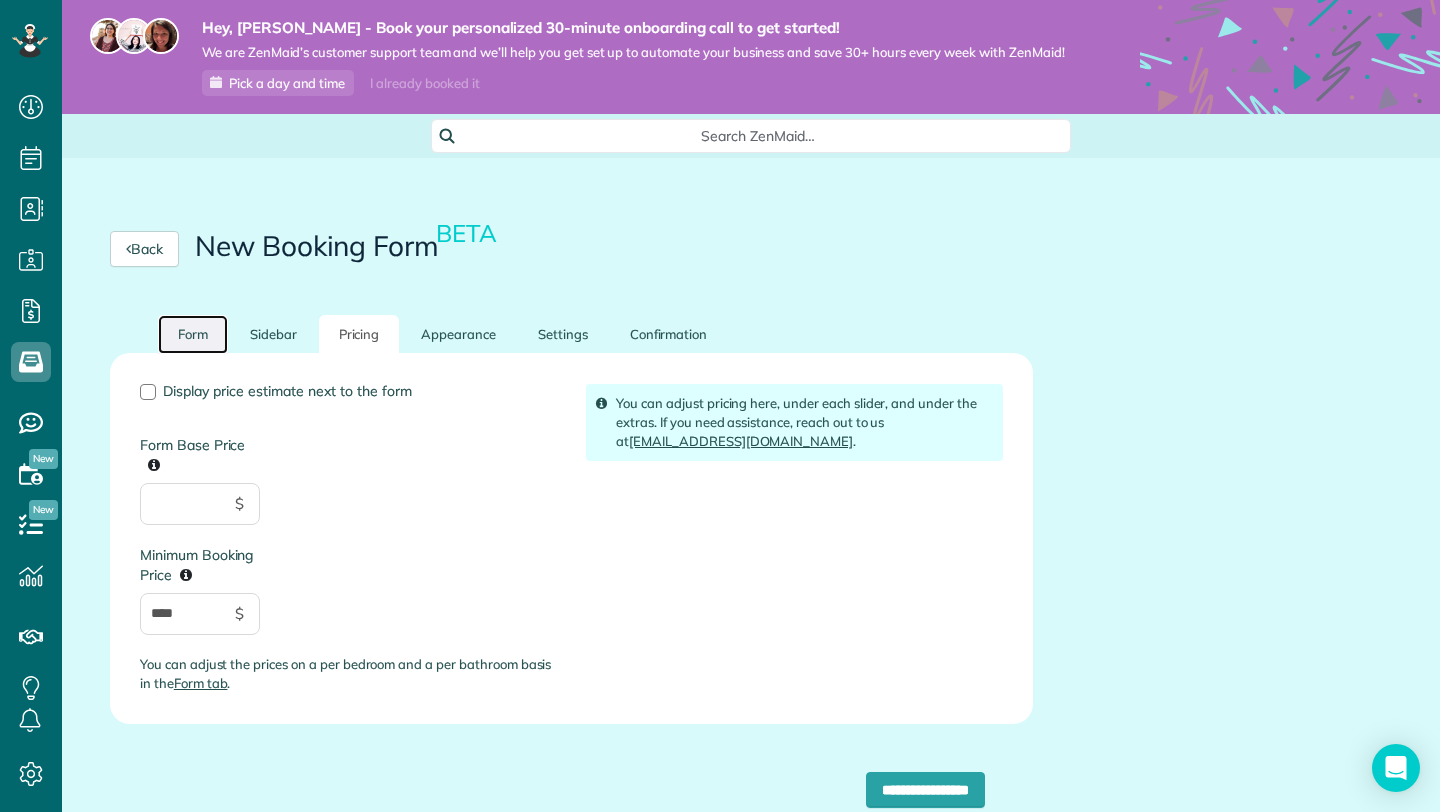 click on "Form" at bounding box center [193, 334] 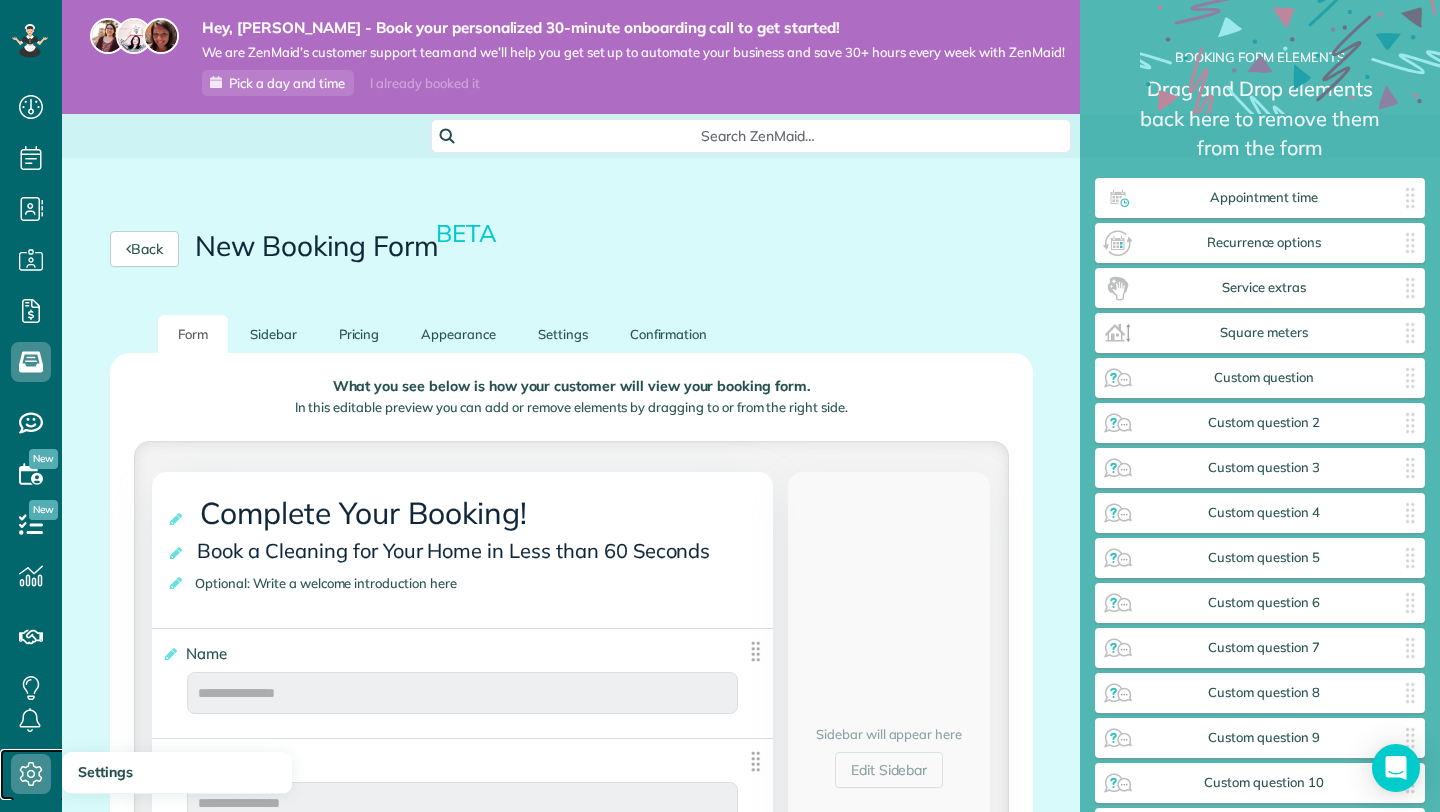 click 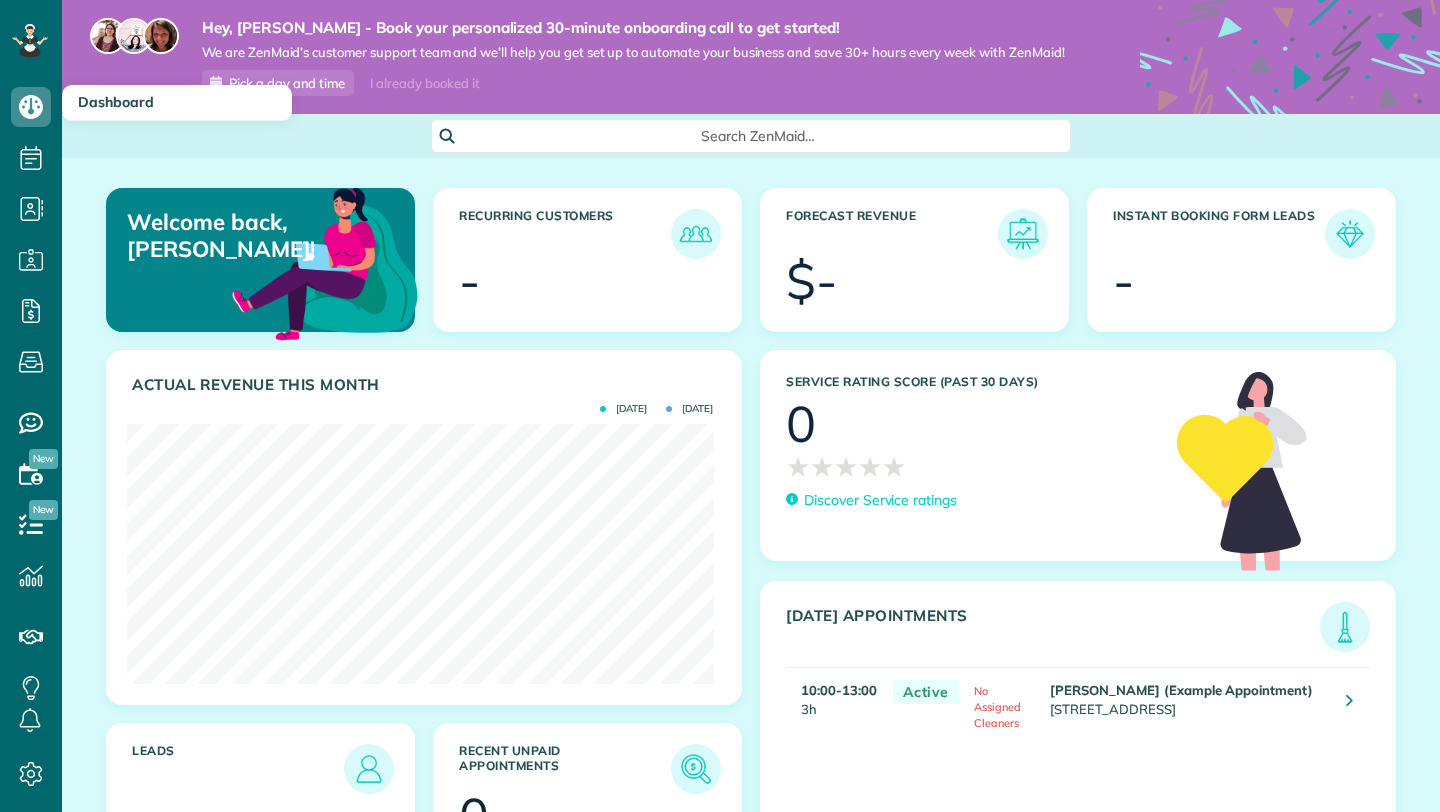 scroll, scrollTop: 0, scrollLeft: 0, axis: both 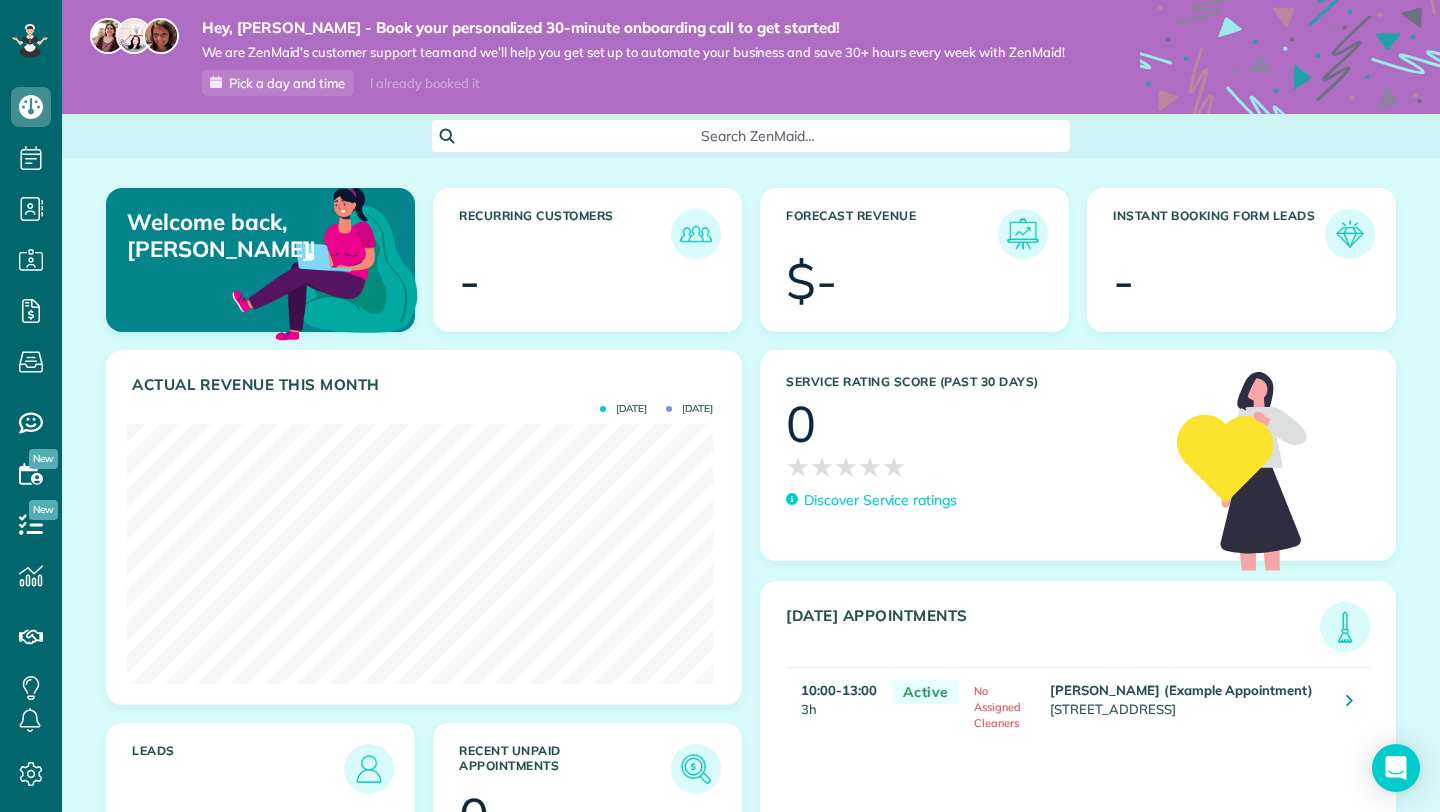 drag, startPoint x: 1439, startPoint y: 202, endPoint x: 1407, endPoint y: 14, distance: 190.70396 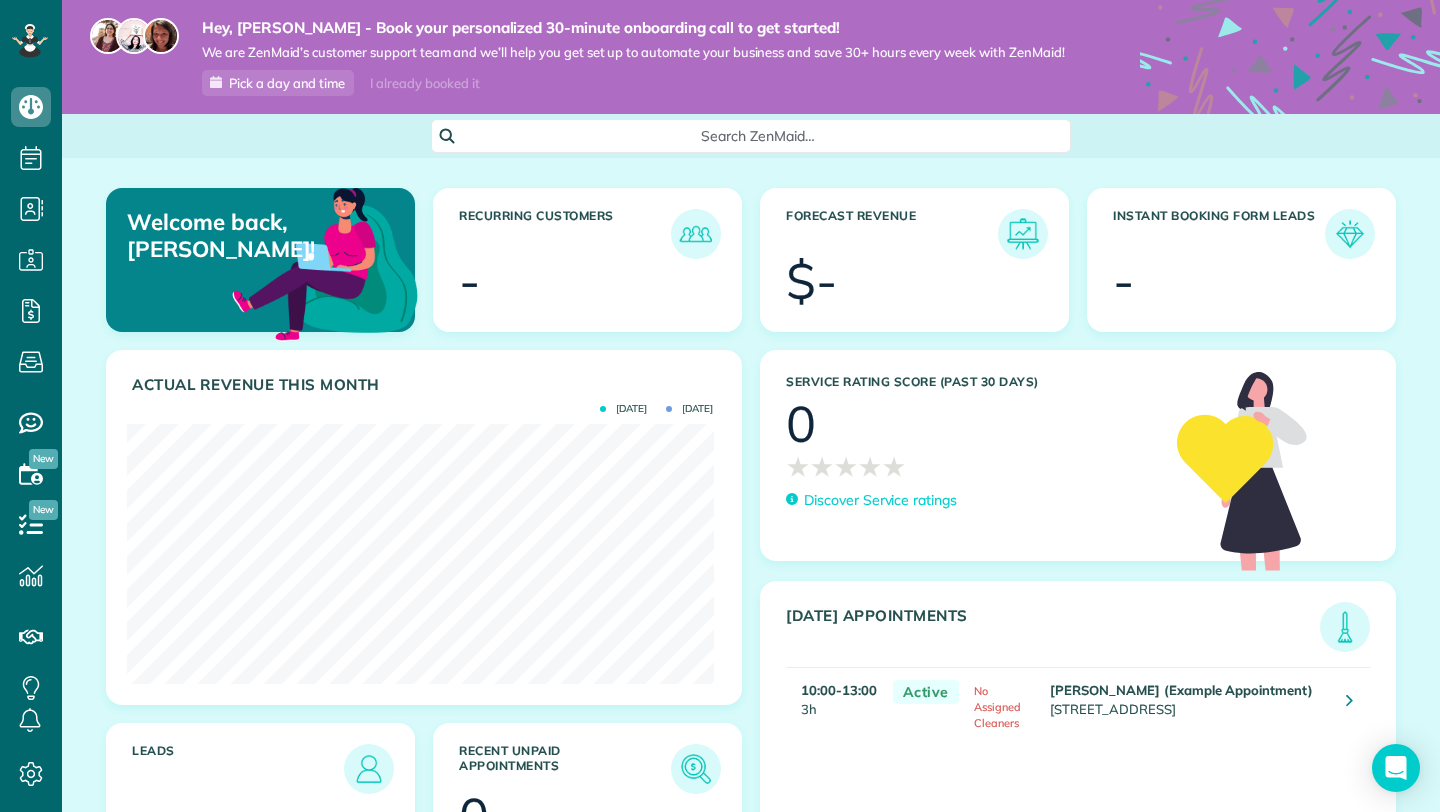 click on "Hey, Eunice - Book your personalized 30-minute onboarding call to get started!
We are ZenMaid’s customer support team and we’ll help you get set up to automate your business and save 30+ hours every week with ZenMaid!
Pick a day and time
I already booked it
Search ZenMaid…
Welcome back,
Eunice!
Recurring Customers
-
Forecast Revenue" at bounding box center (751, 406) 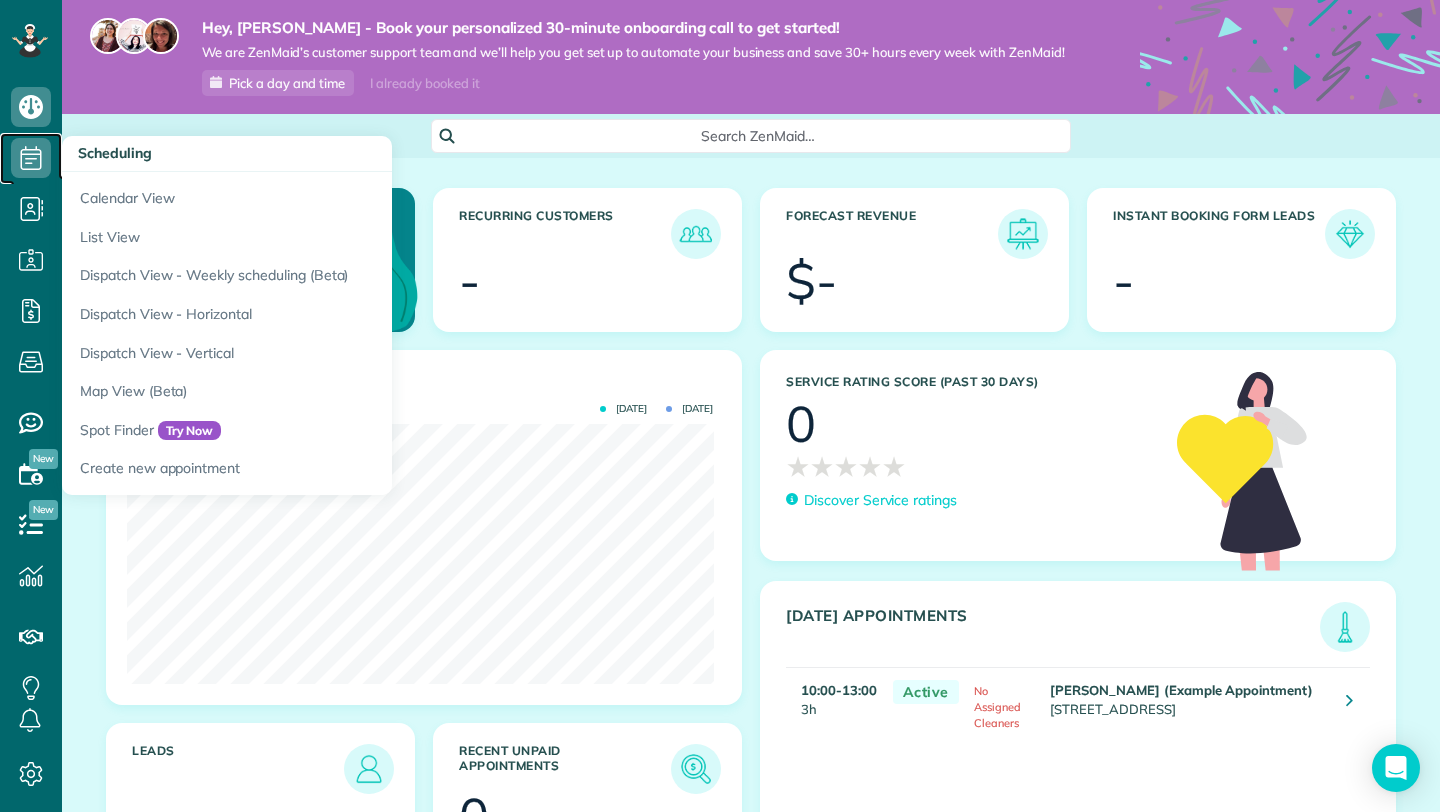 click 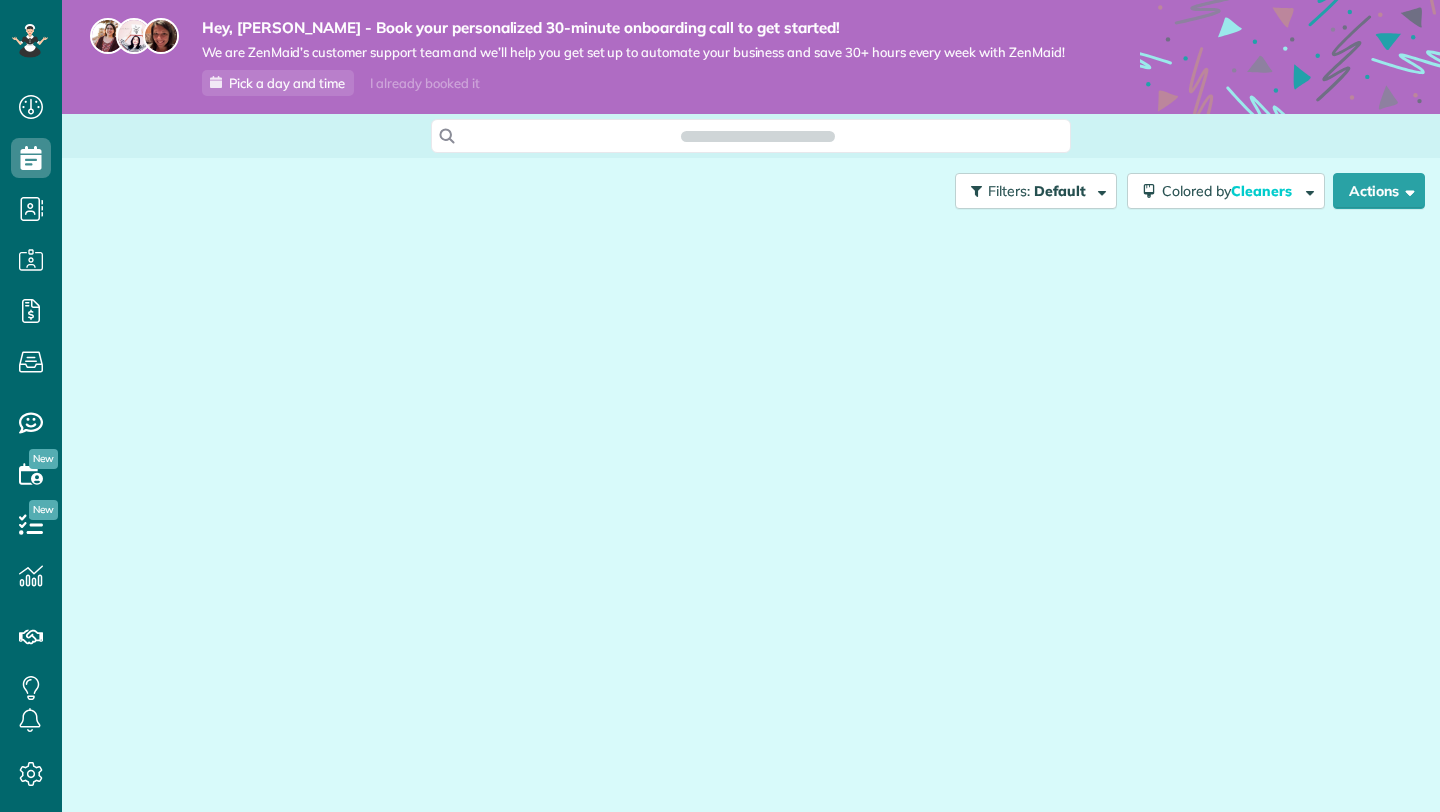 scroll, scrollTop: 0, scrollLeft: 0, axis: both 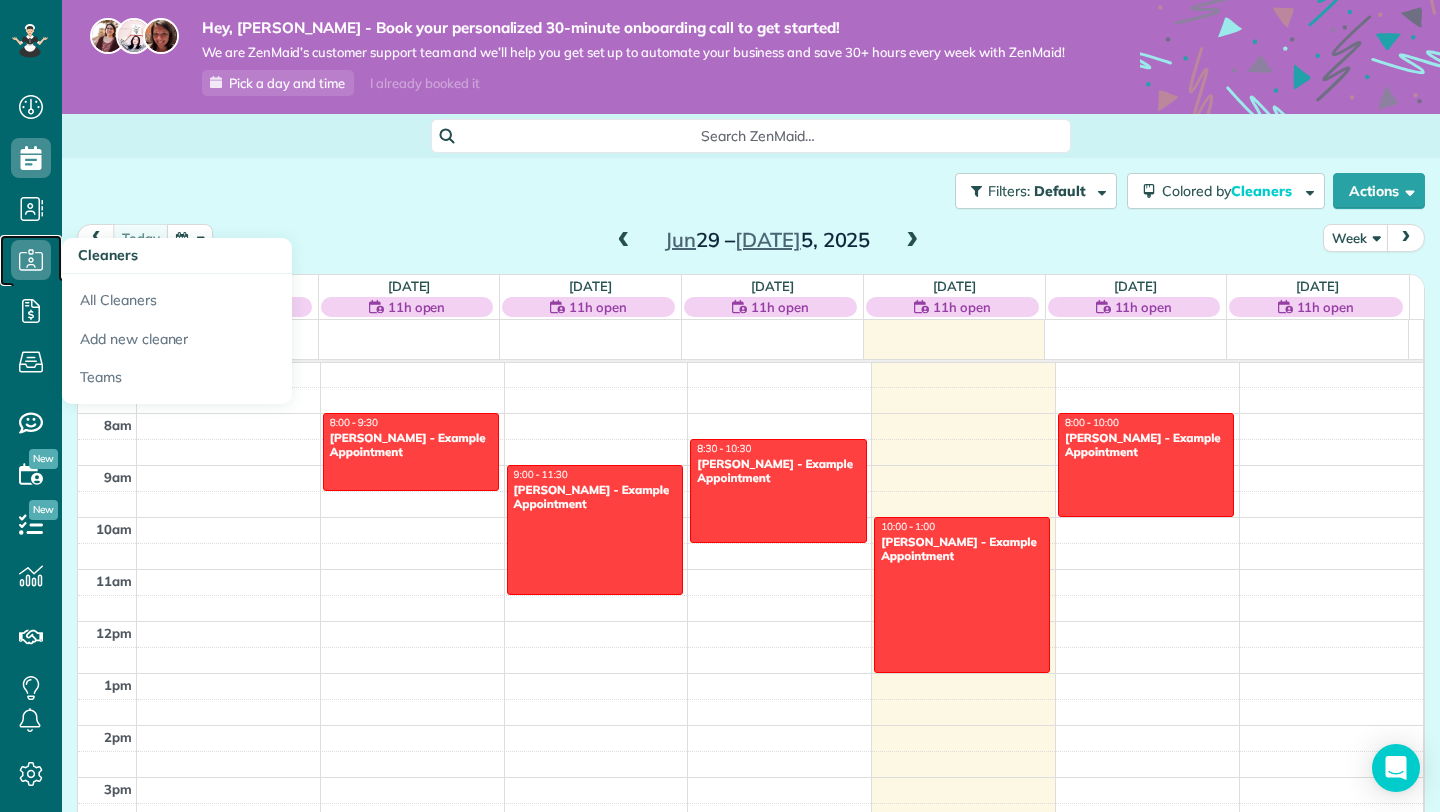 click 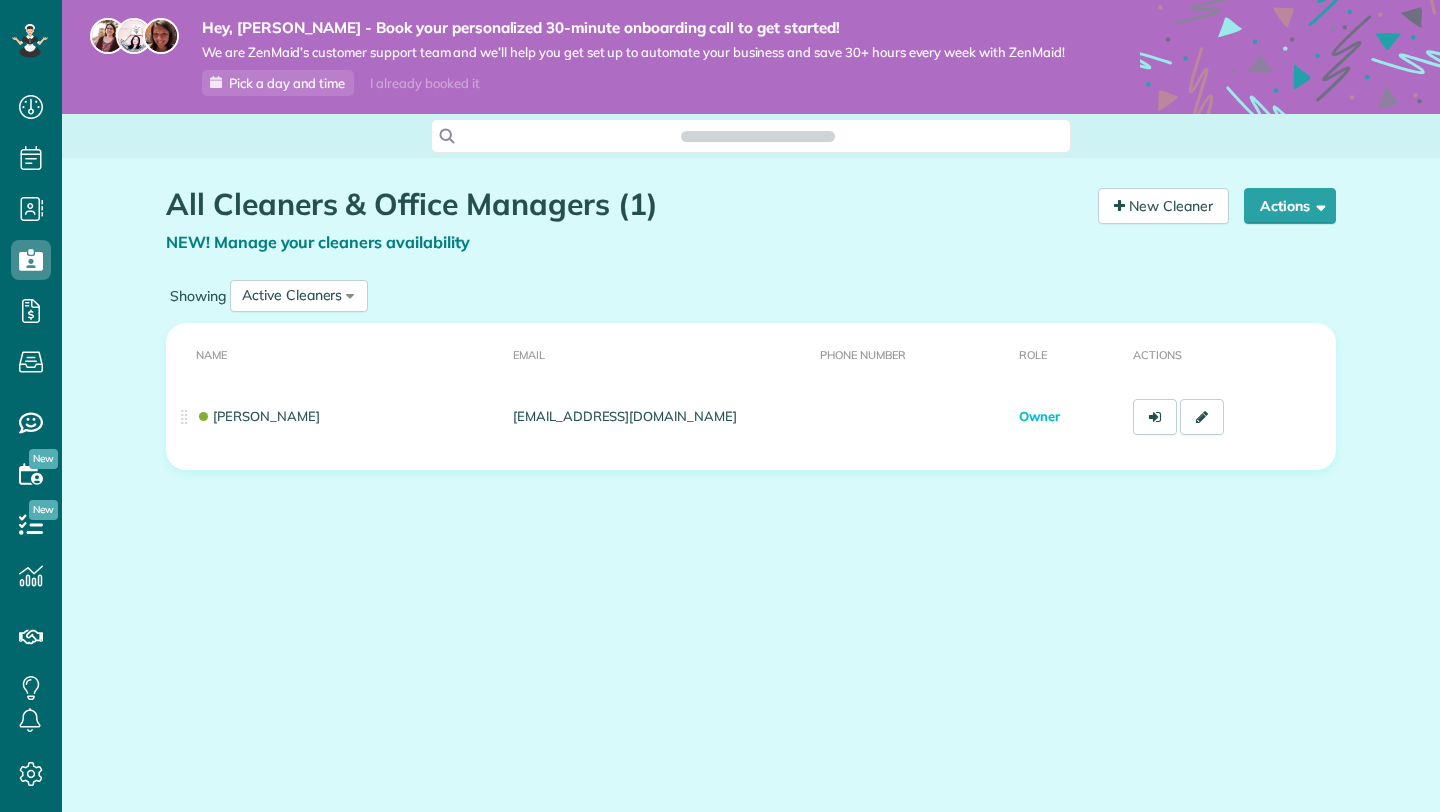 scroll, scrollTop: 0, scrollLeft: 0, axis: both 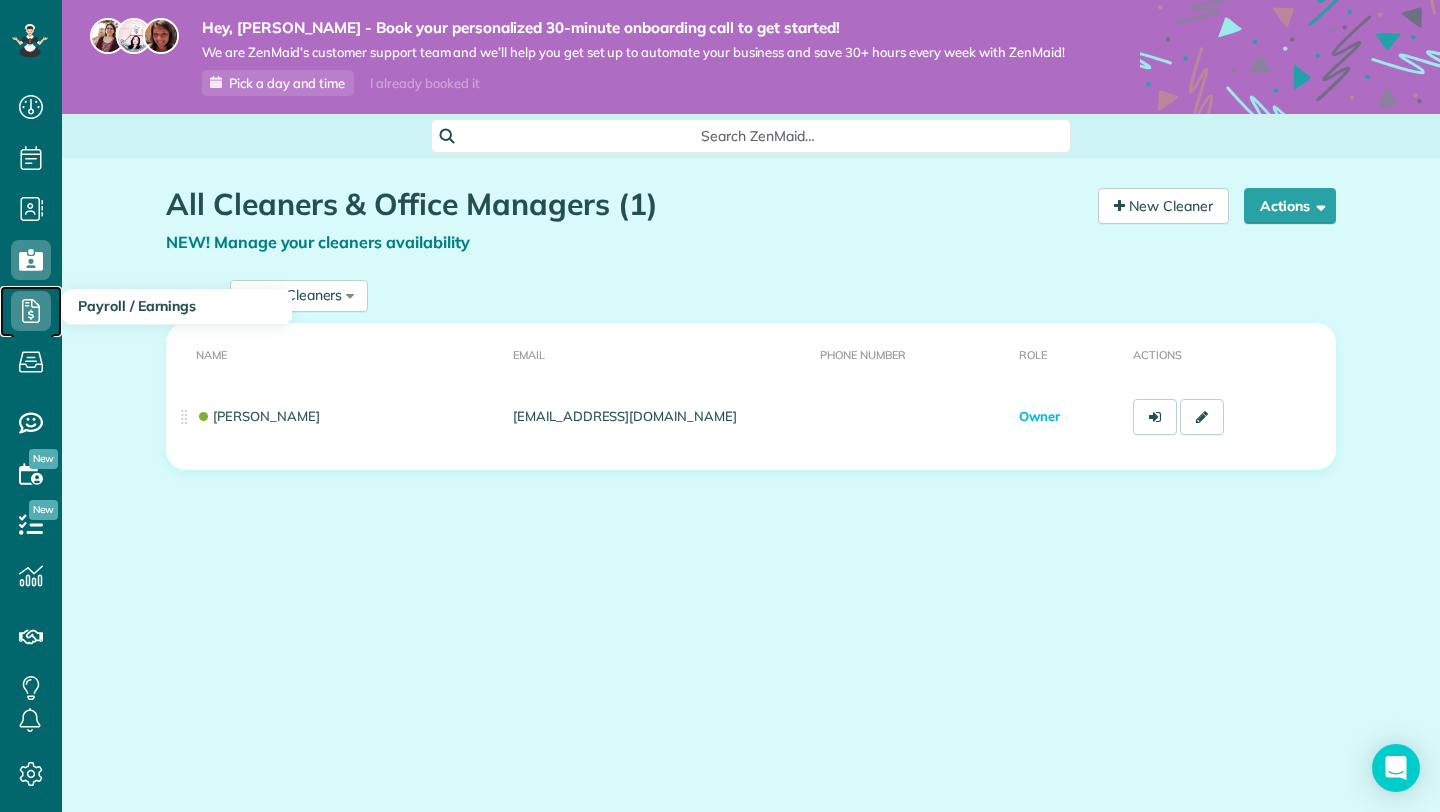 click 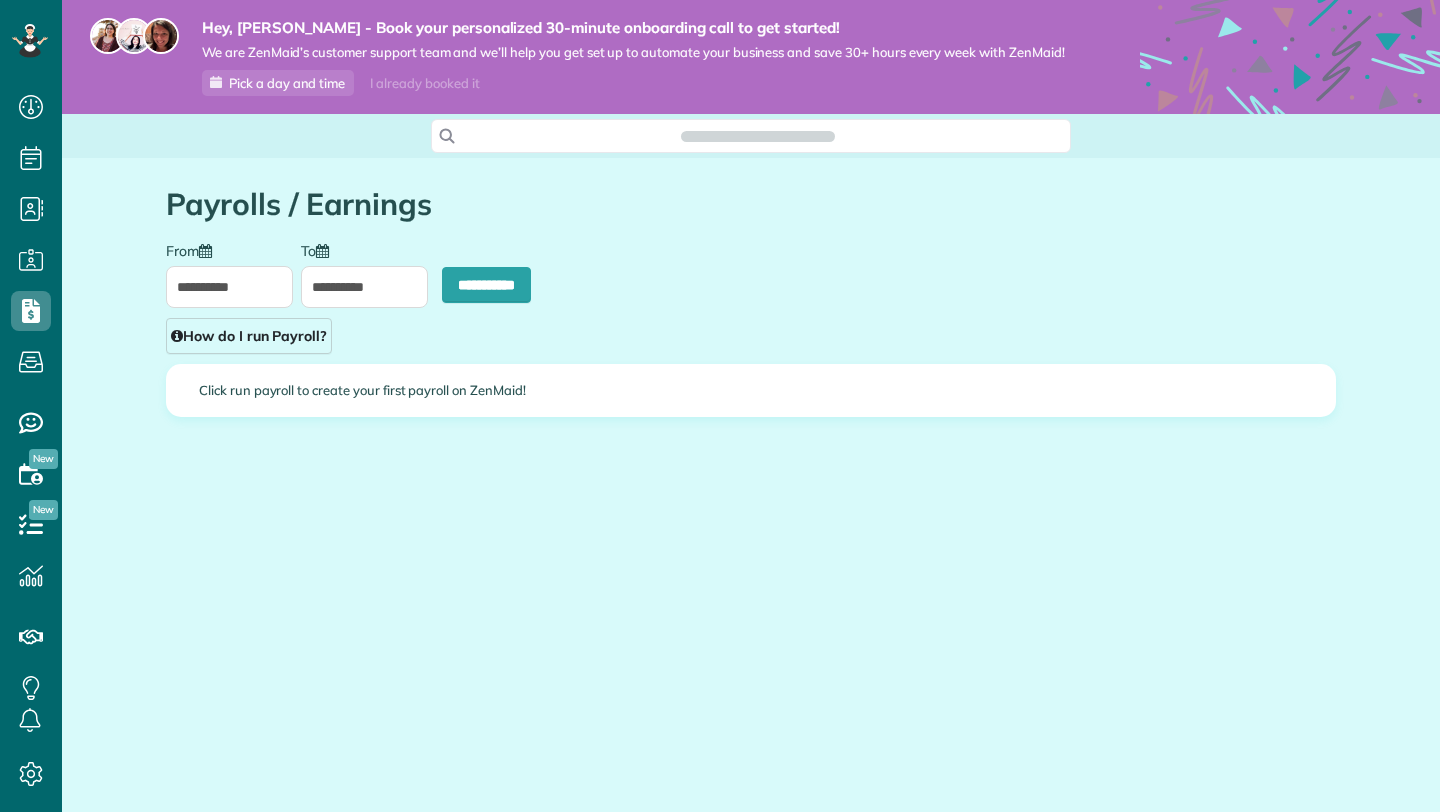 scroll, scrollTop: 0, scrollLeft: 0, axis: both 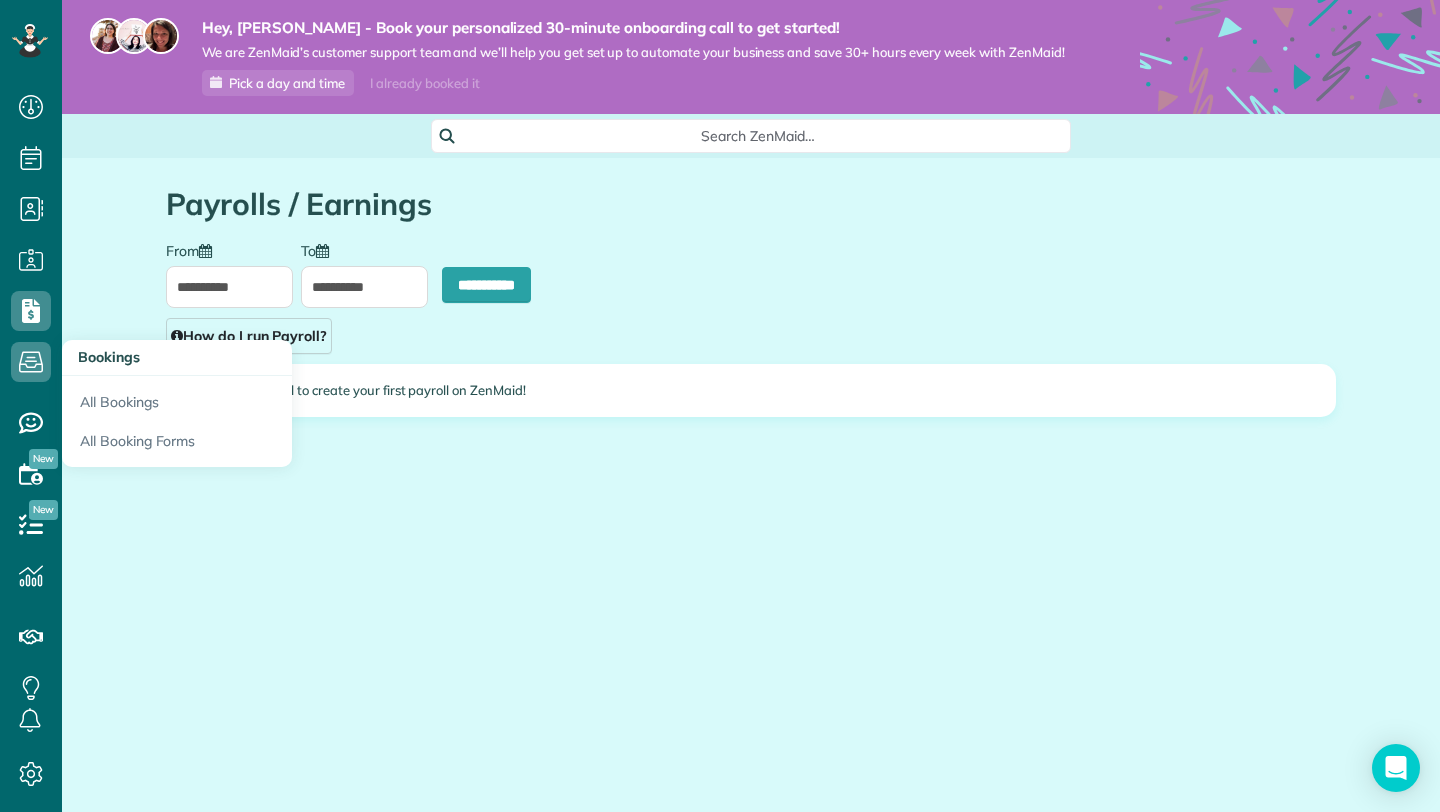type on "**********" 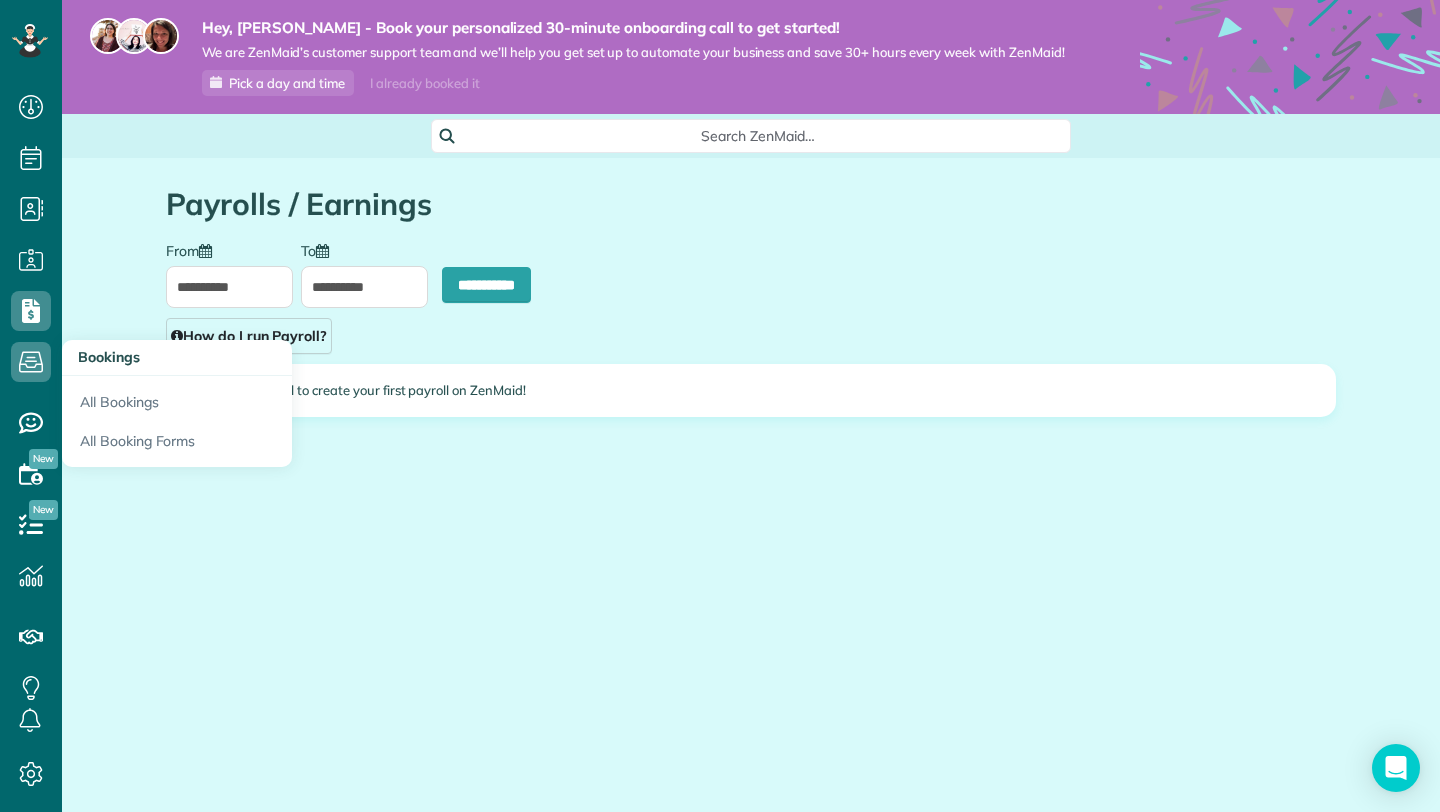 type on "**********" 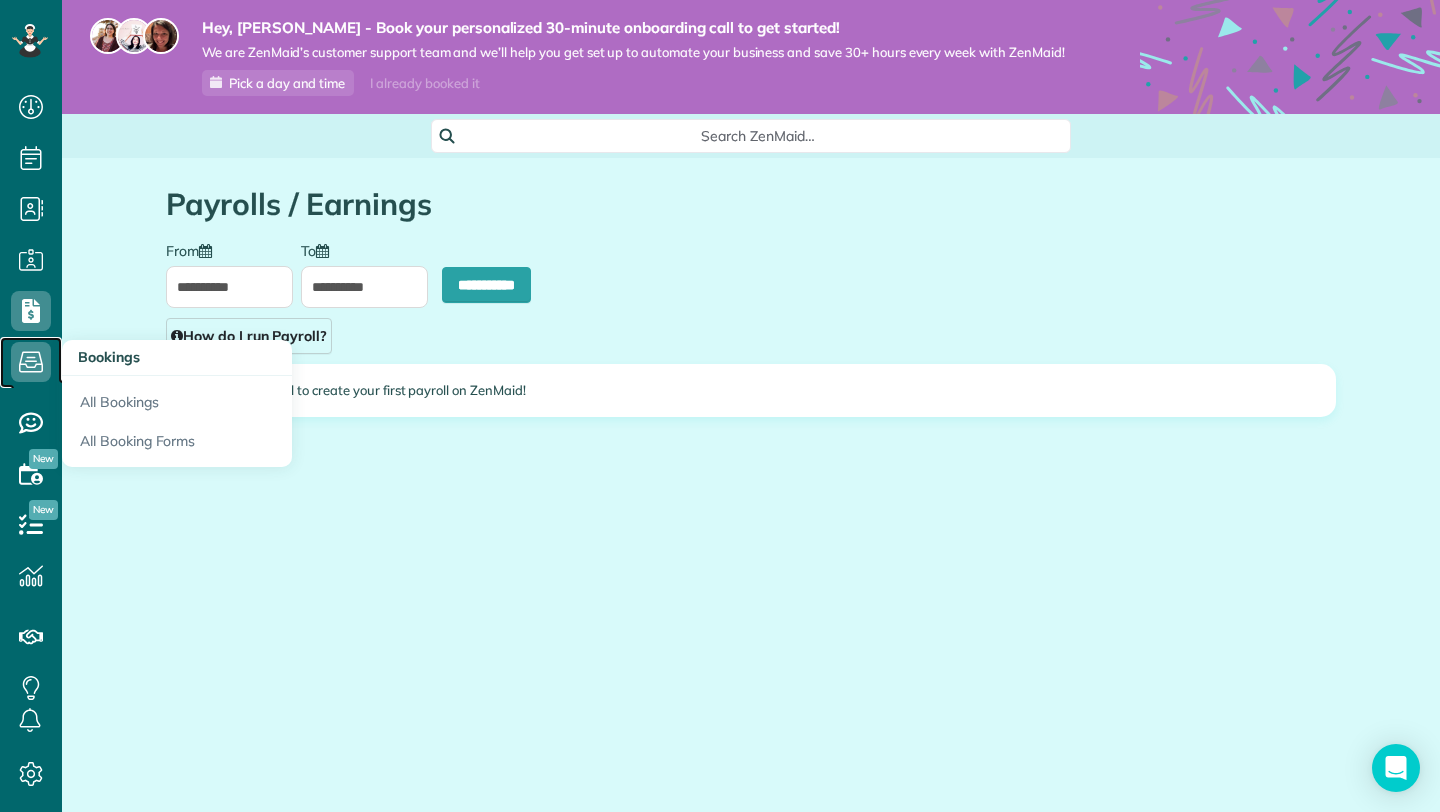 click 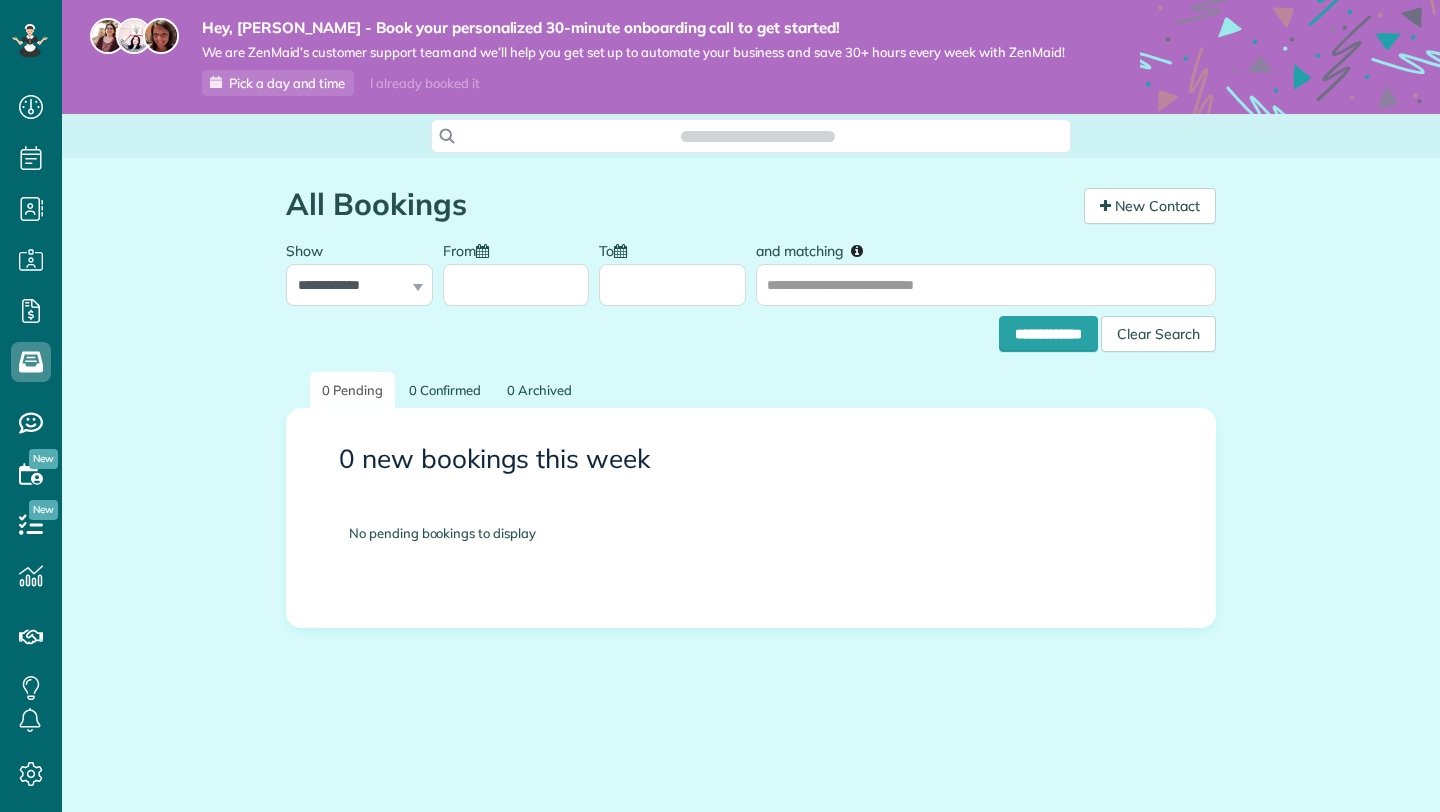 scroll, scrollTop: 0, scrollLeft: 0, axis: both 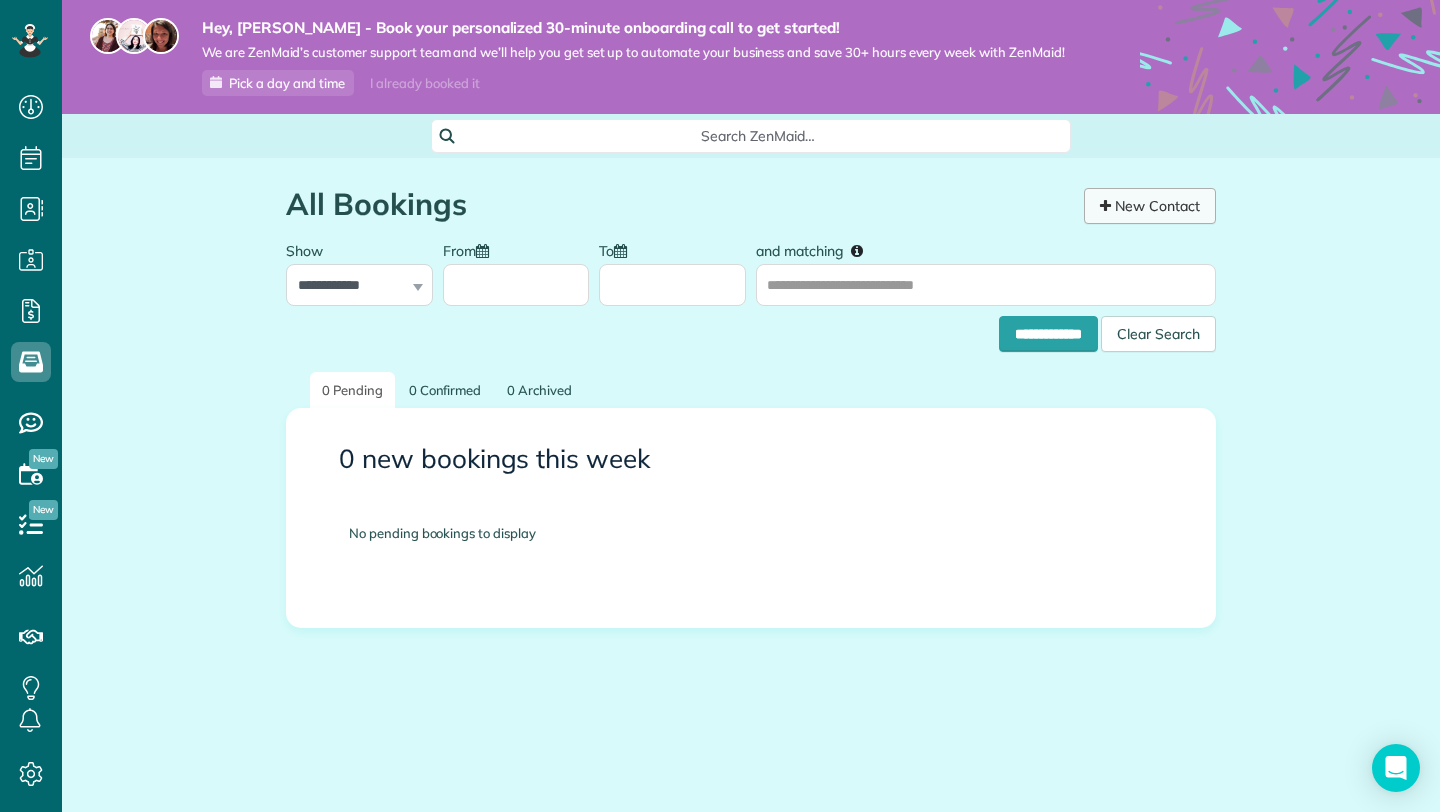 click on "New Contact" at bounding box center [1150, 206] 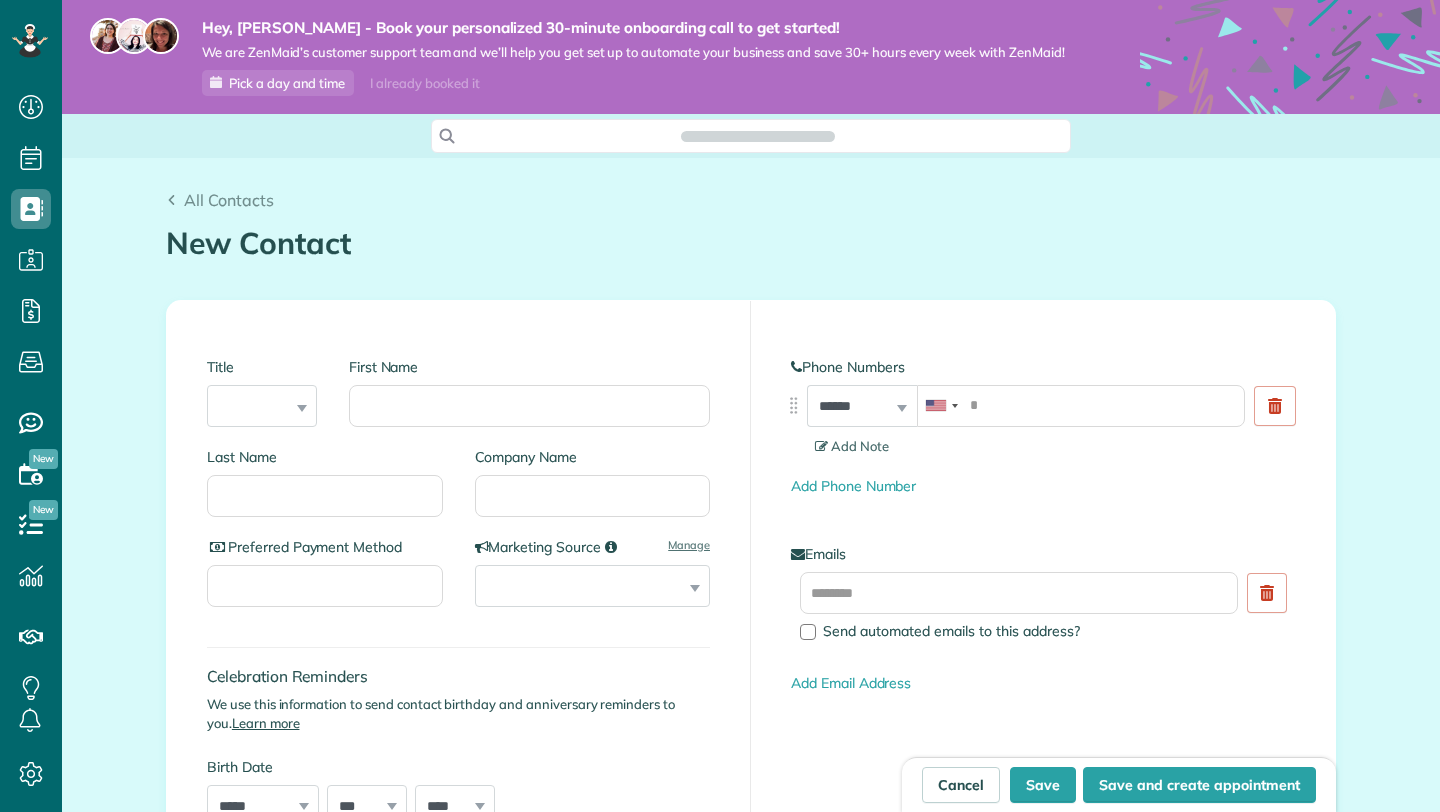 scroll, scrollTop: 0, scrollLeft: 0, axis: both 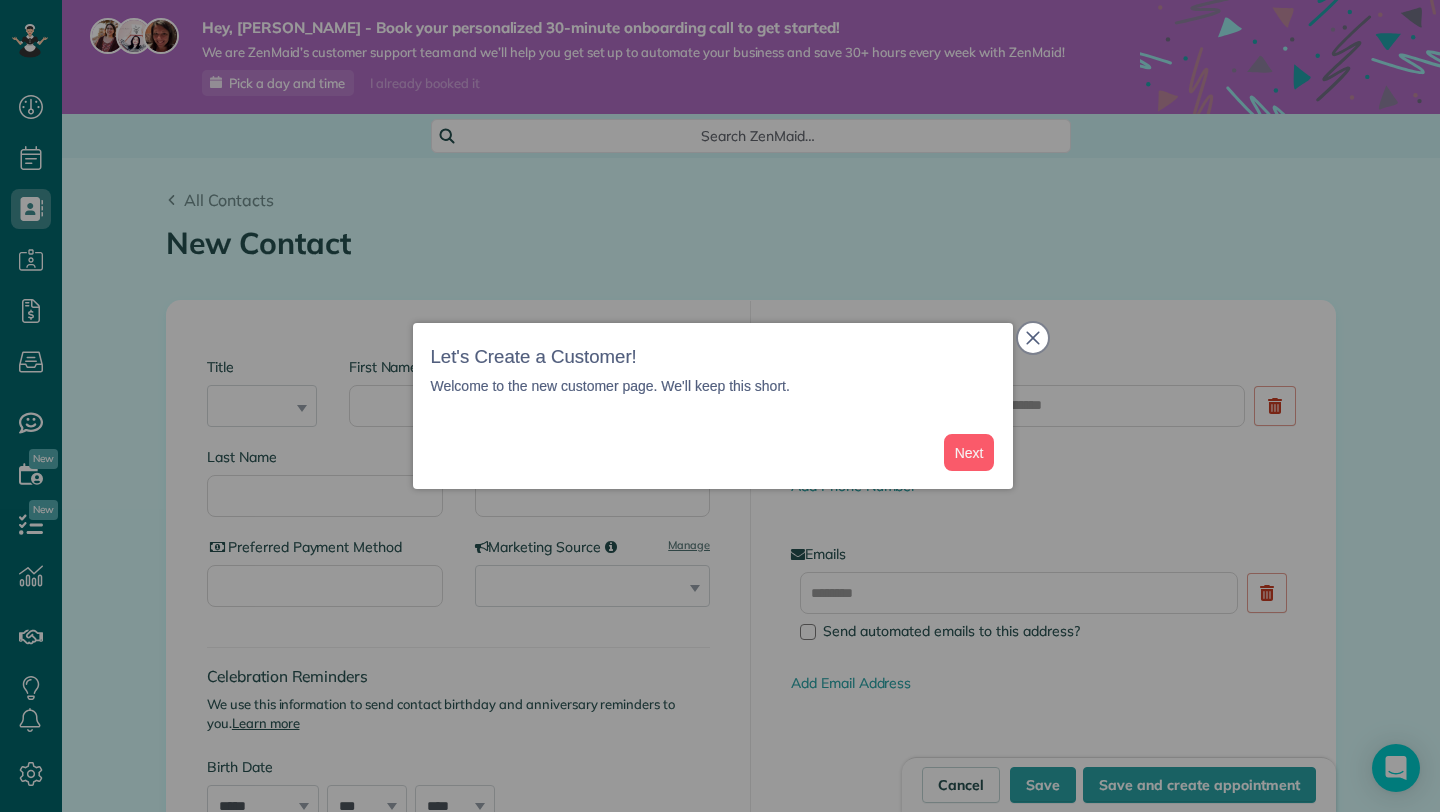 click at bounding box center (1033, 338) 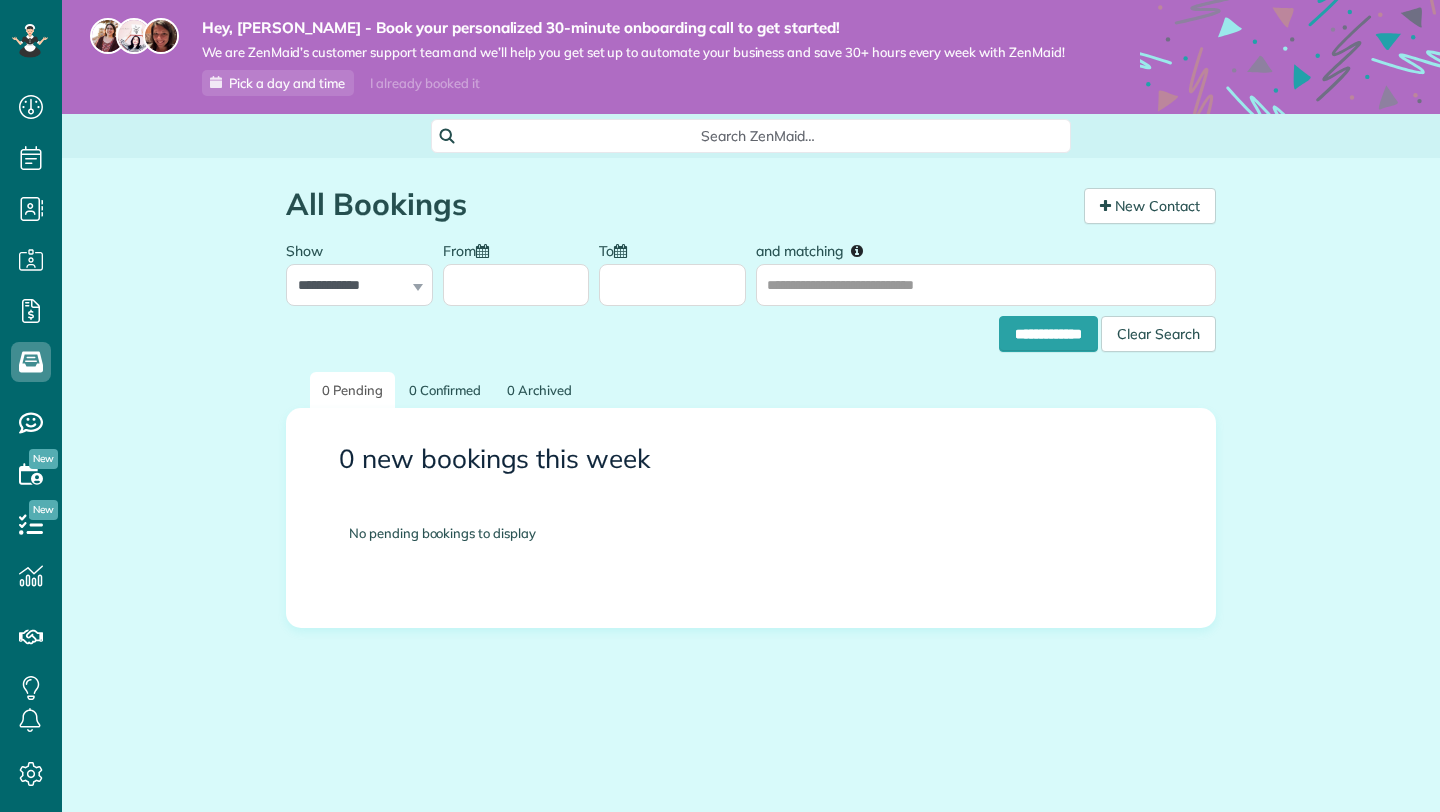 scroll, scrollTop: 0, scrollLeft: 0, axis: both 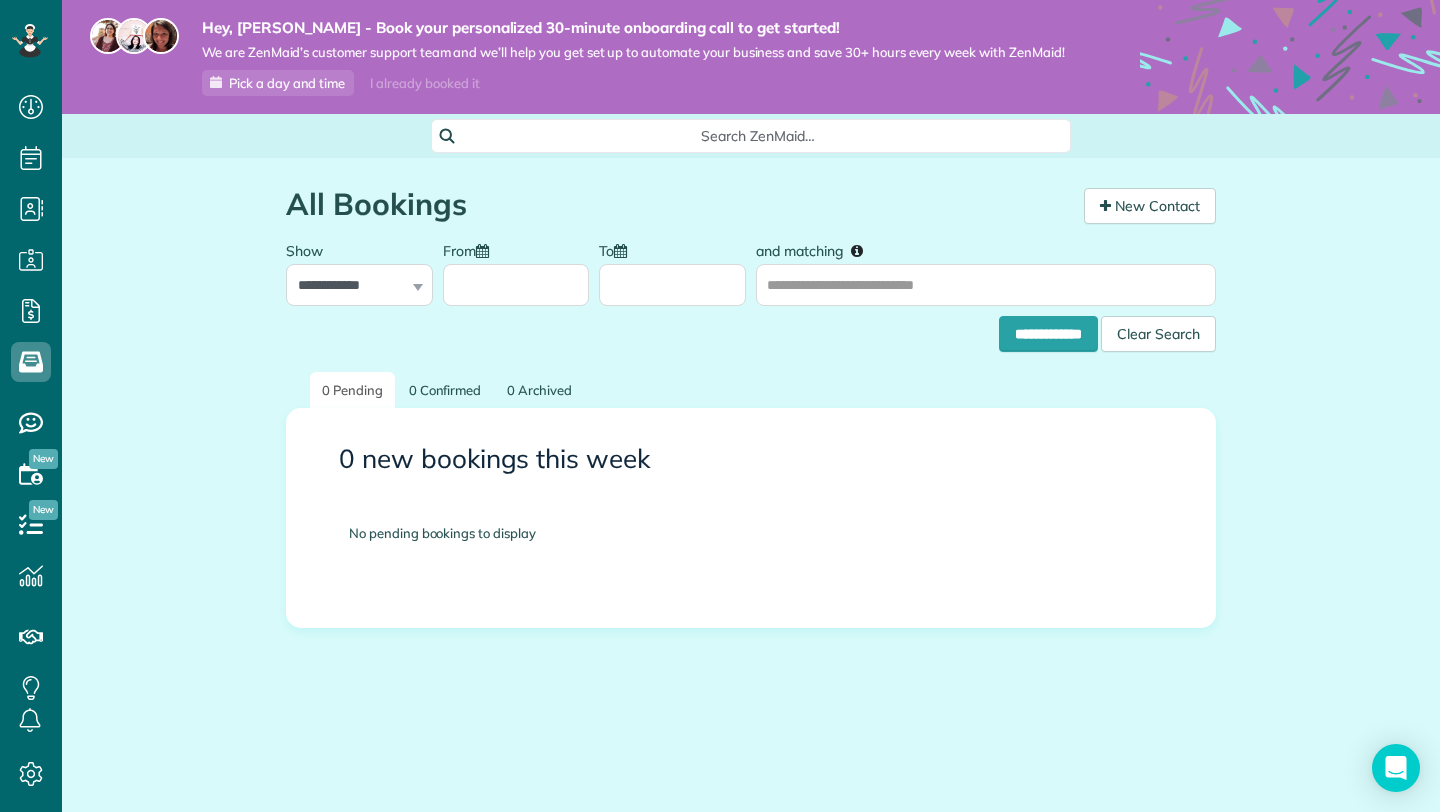 click on "No pending bookings to display" at bounding box center [751, 533] 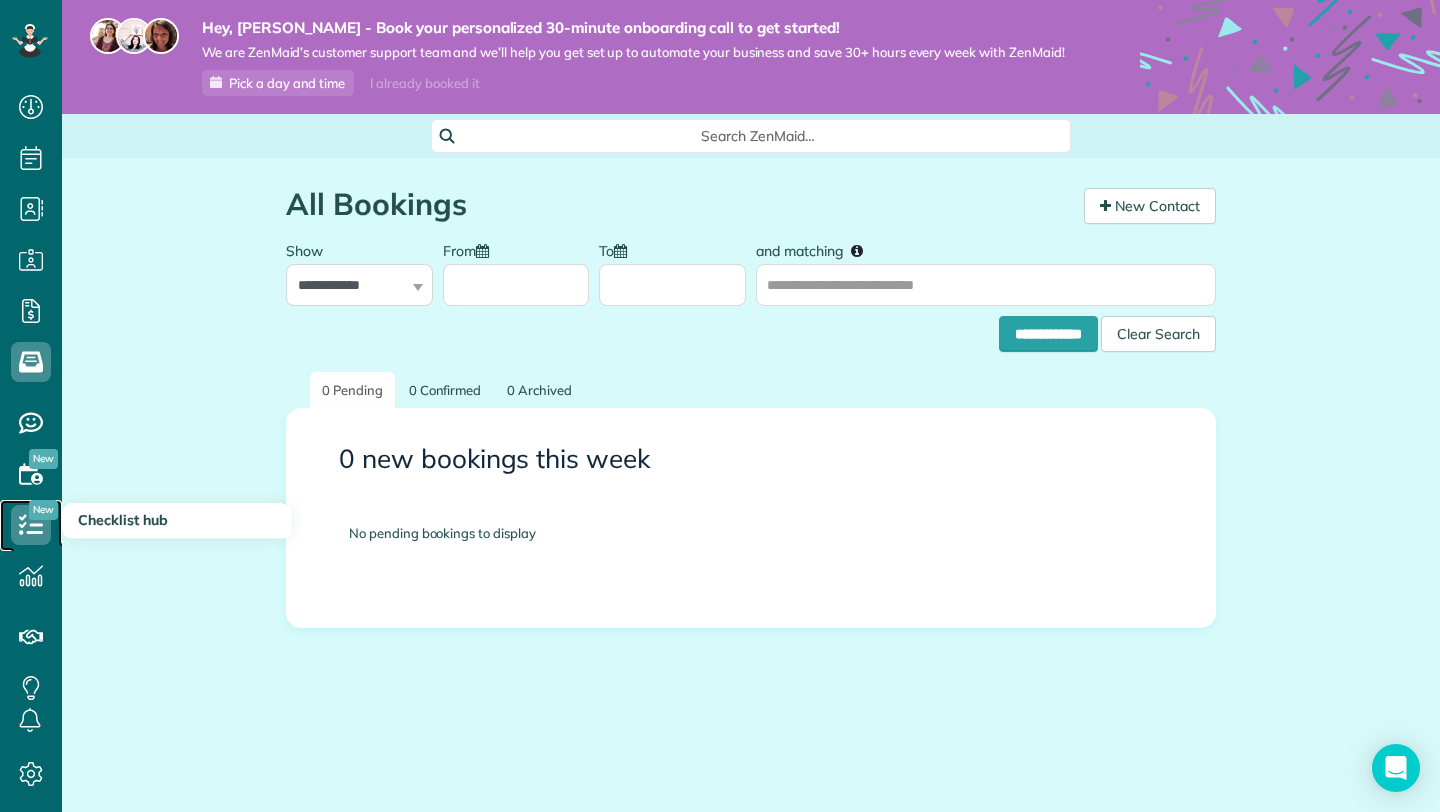 click 